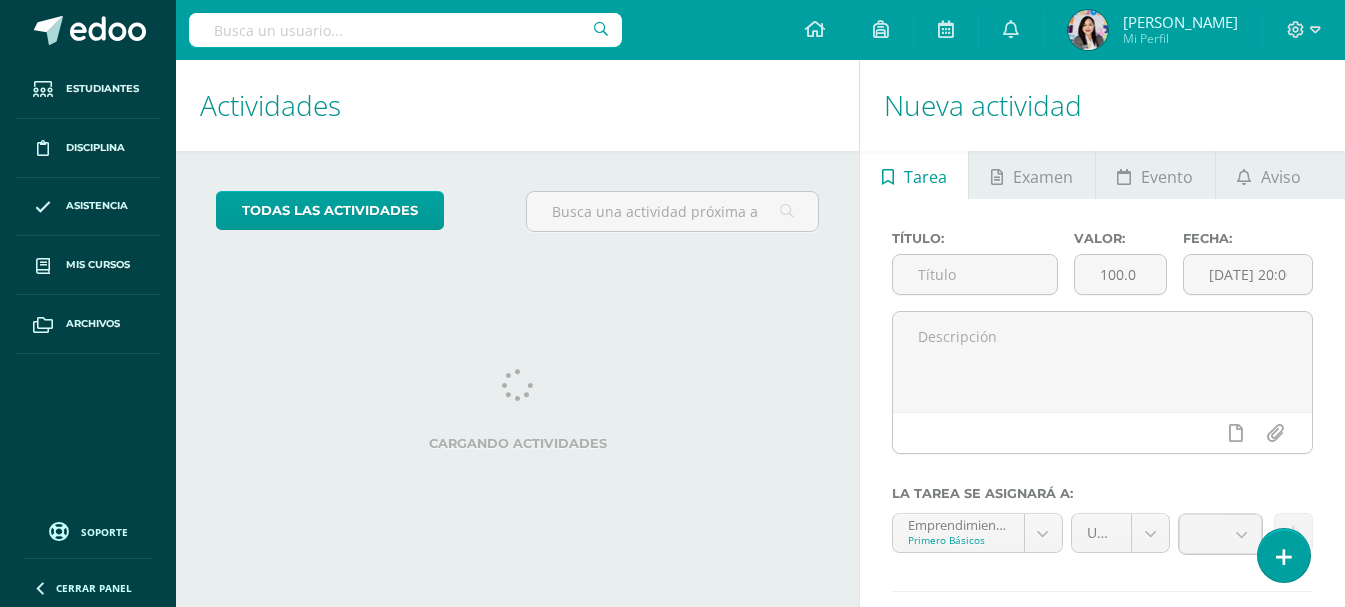 scroll, scrollTop: 0, scrollLeft: 0, axis: both 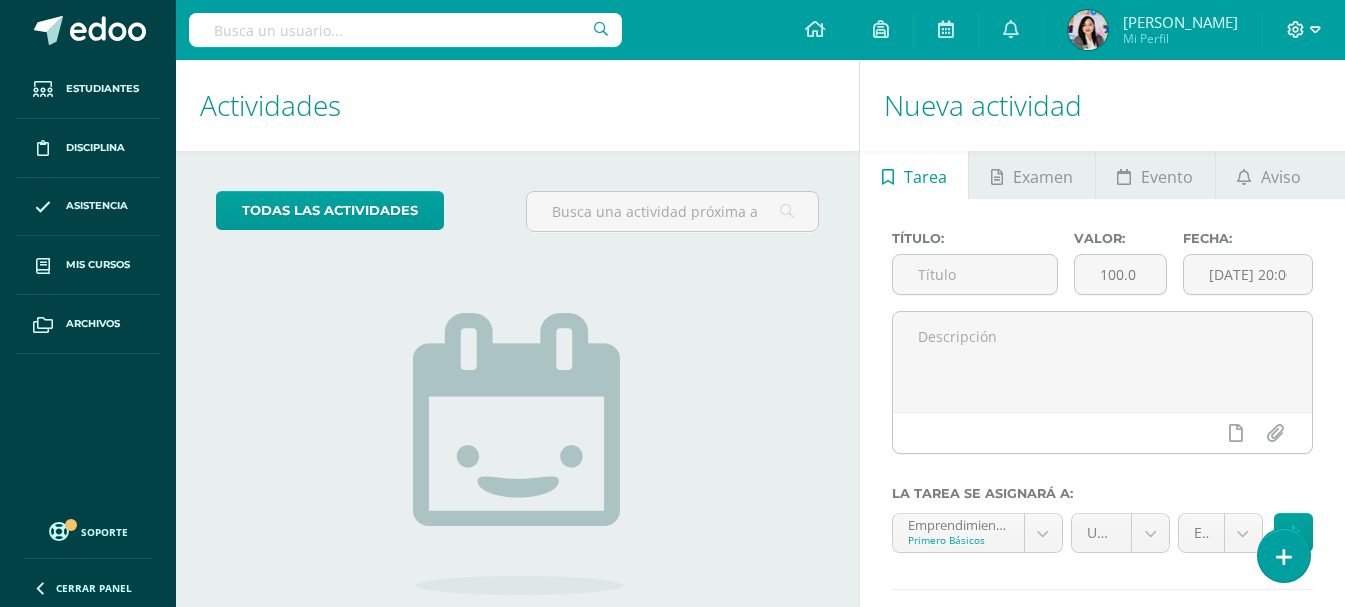 click 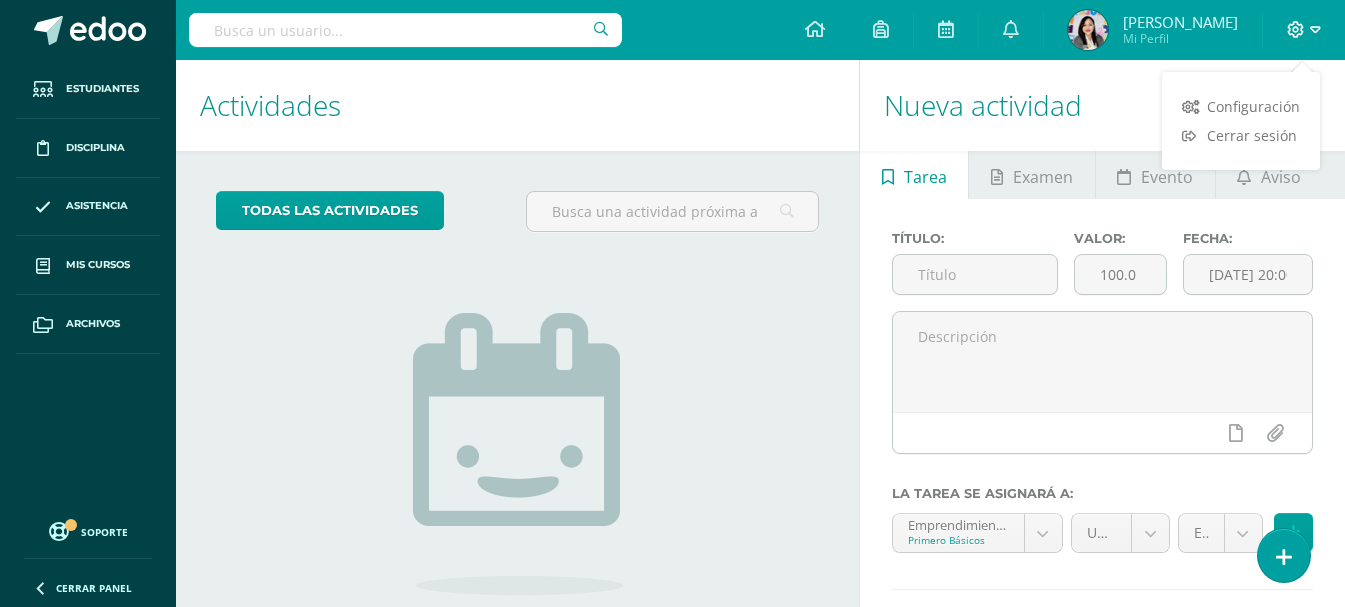 click 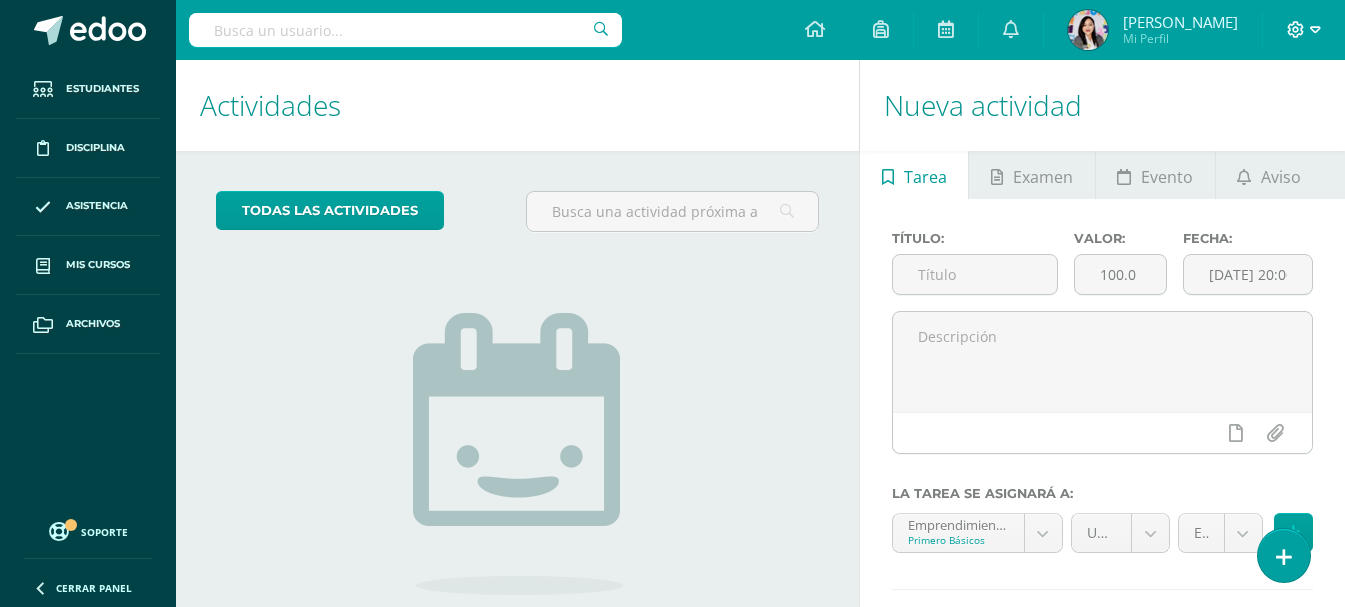 click 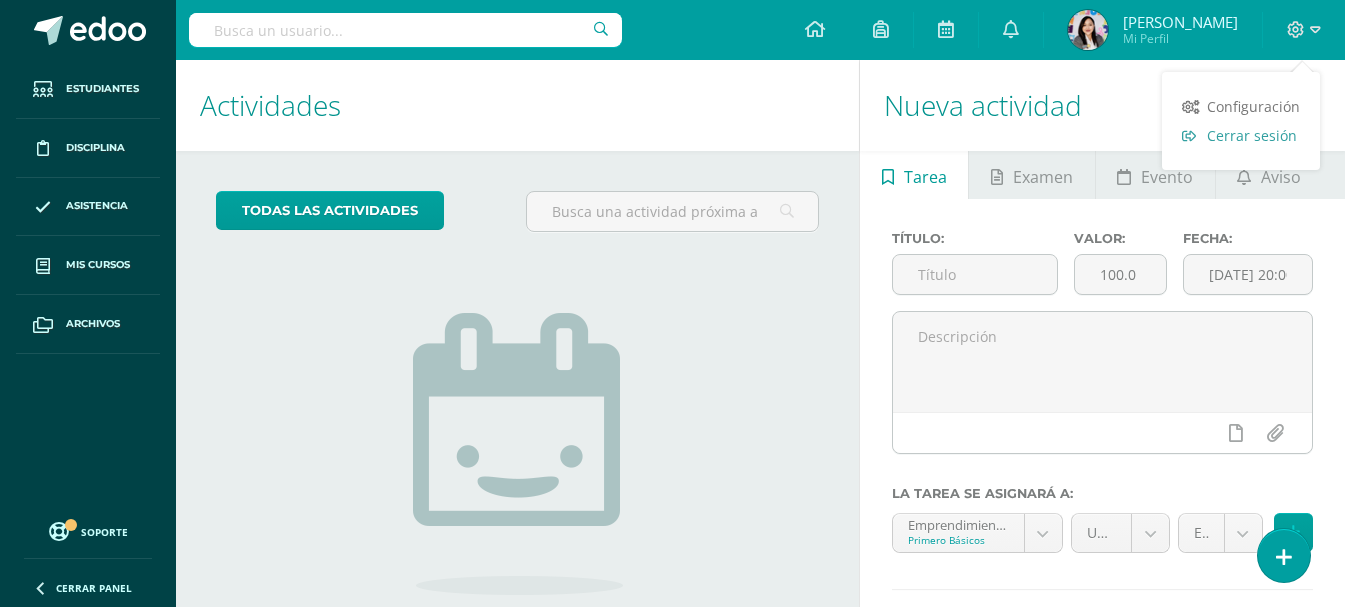 click on "Cerrar sesión" at bounding box center [1252, 135] 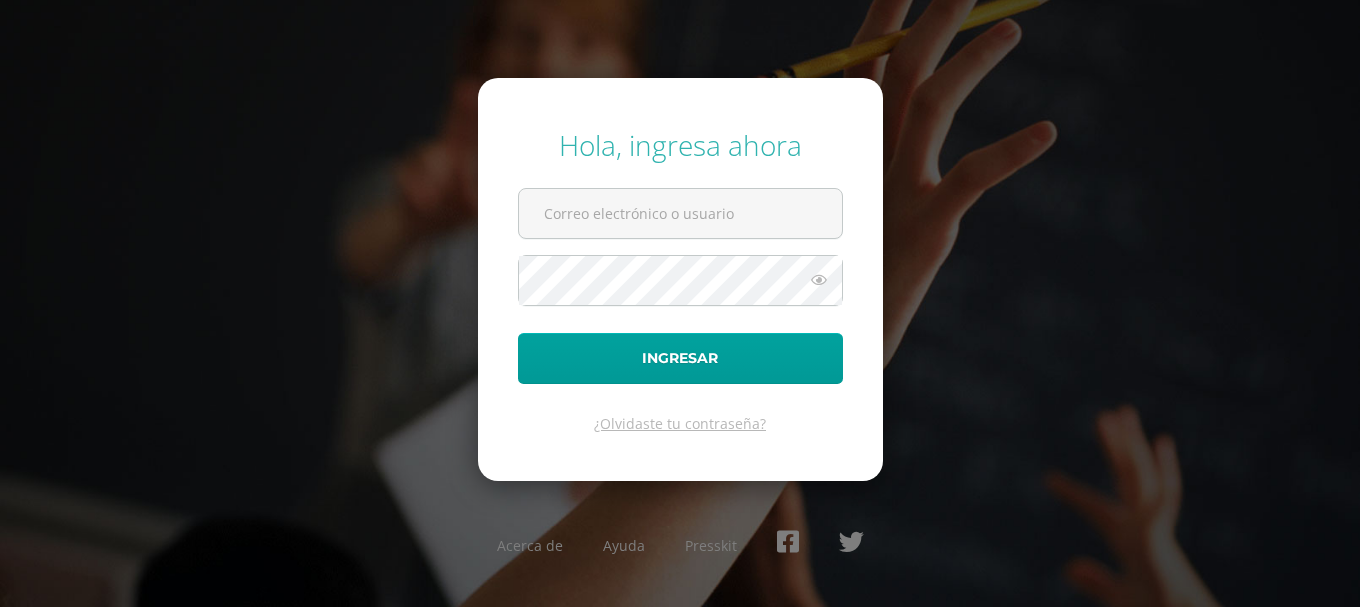 scroll, scrollTop: 0, scrollLeft: 0, axis: both 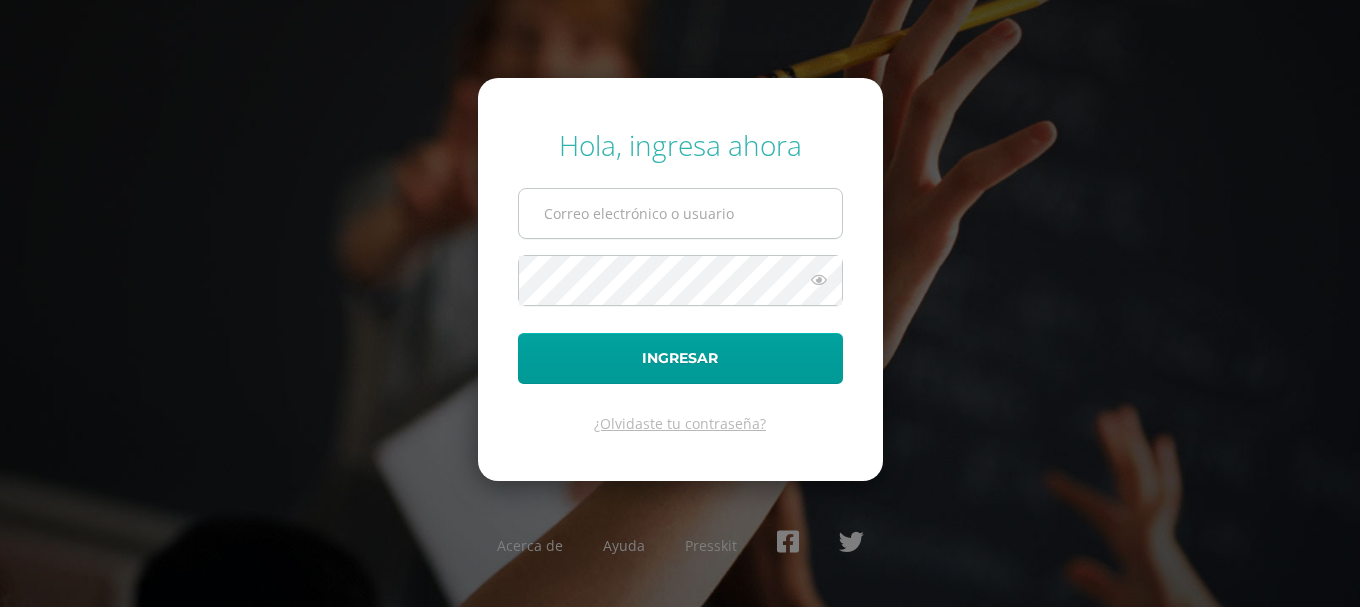 click at bounding box center [680, 213] 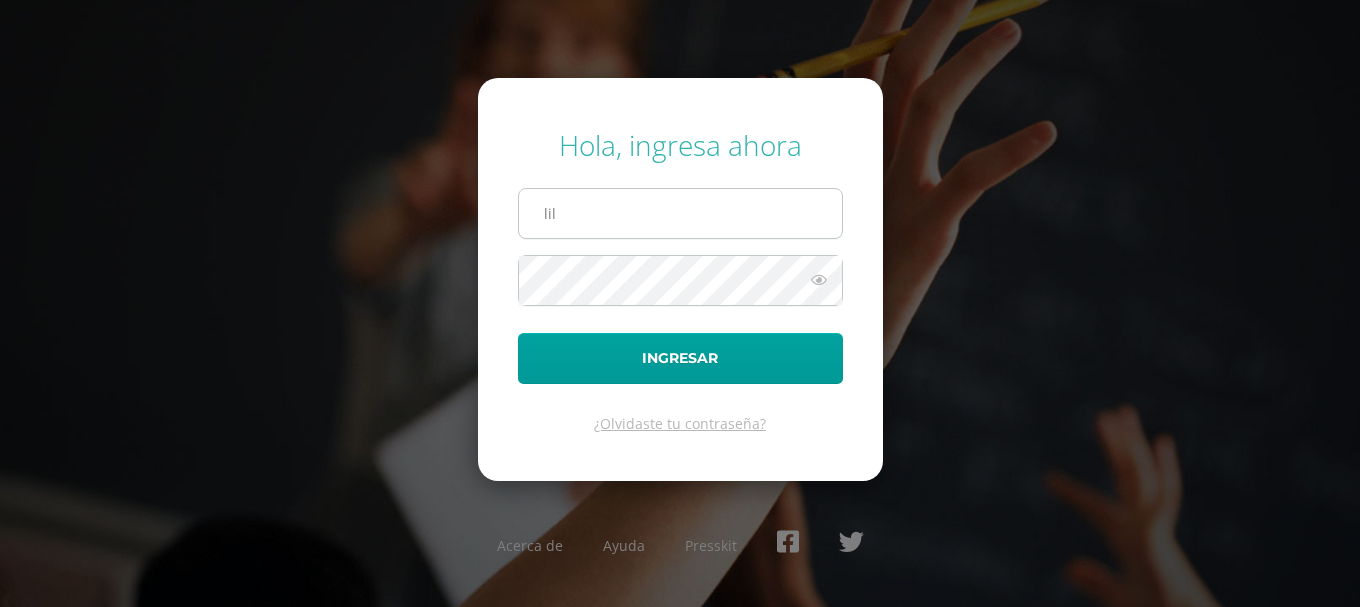 type on "lilyrosales@osoriosandoval.edu.gt" 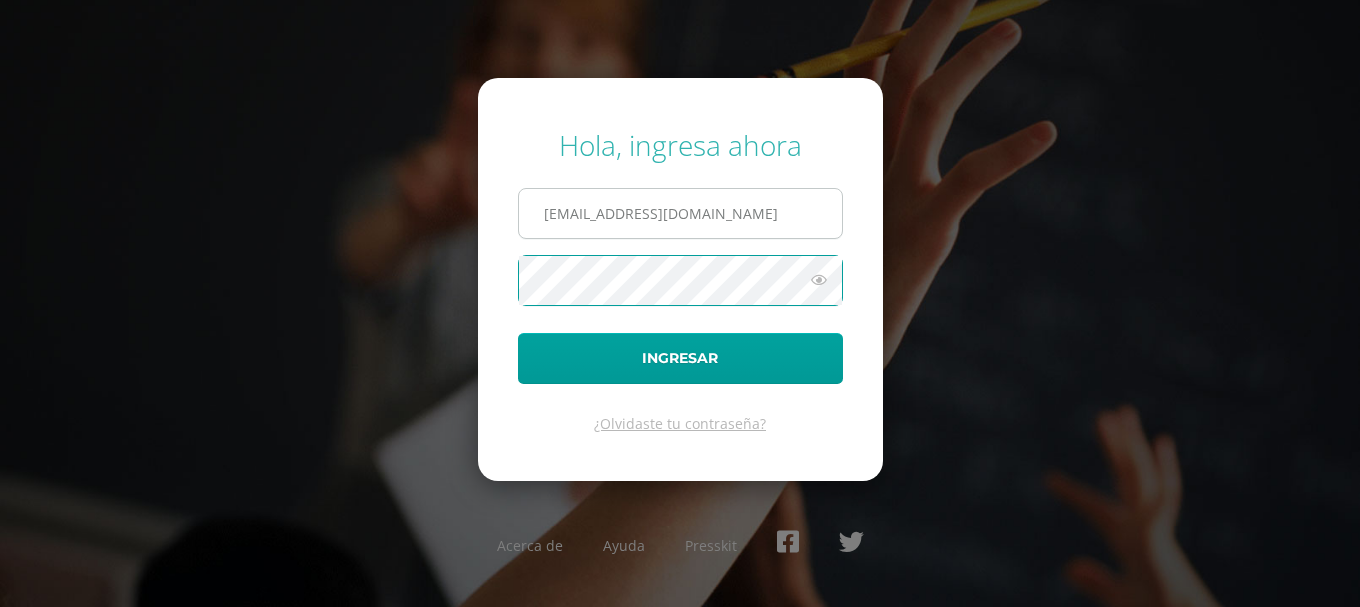 click on "Ingresar" at bounding box center [680, 358] 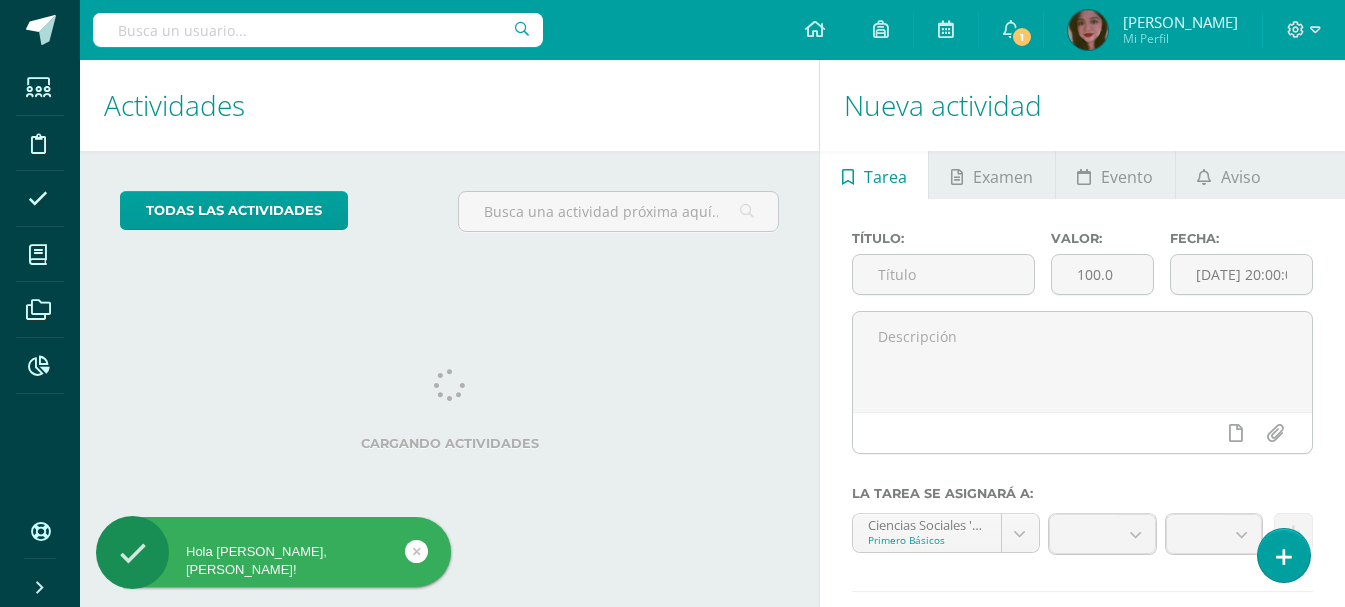 scroll, scrollTop: 0, scrollLeft: 0, axis: both 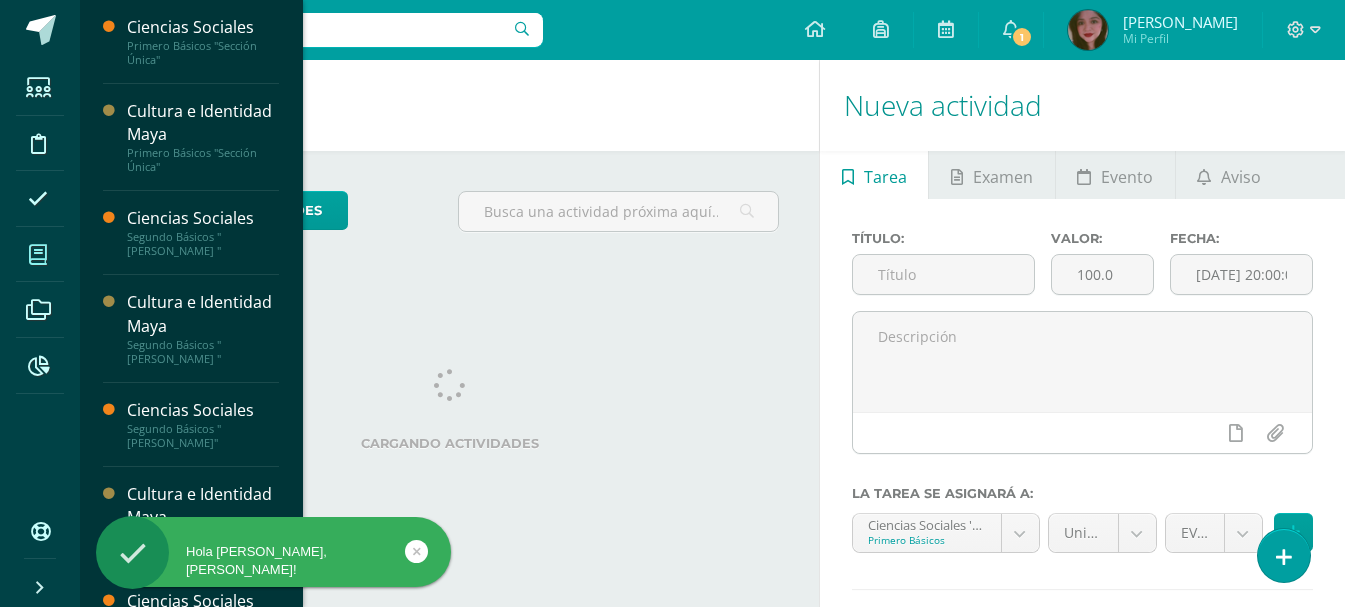click at bounding box center [38, 254] 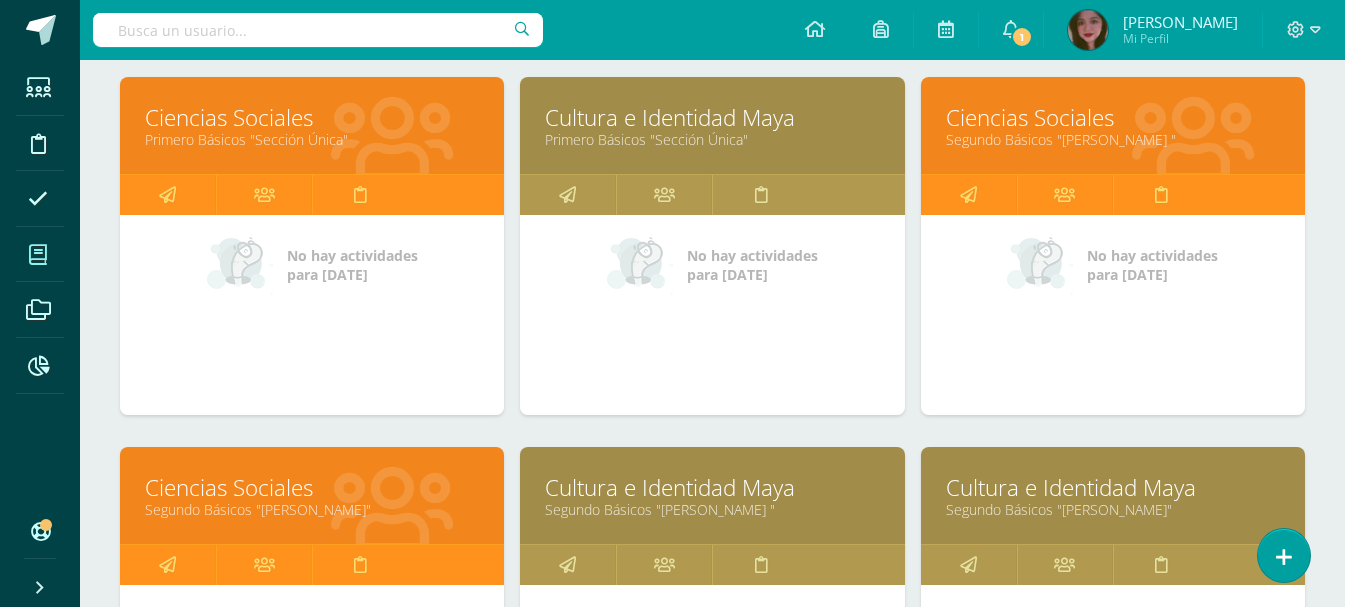 scroll, scrollTop: 300, scrollLeft: 0, axis: vertical 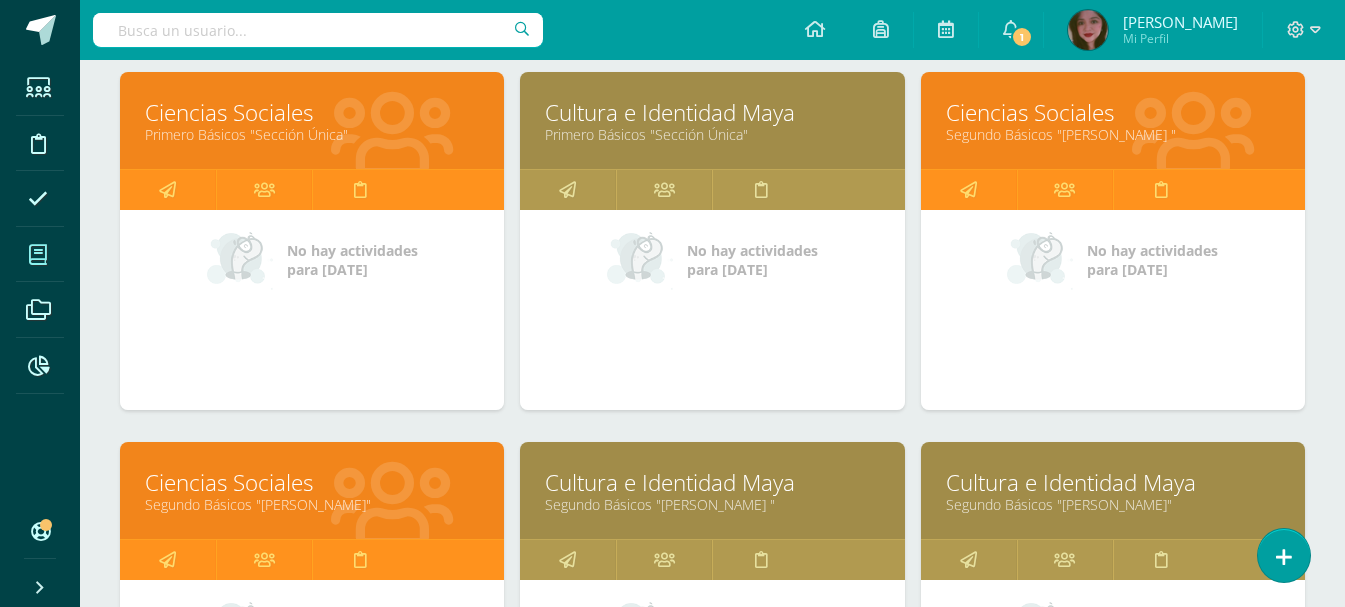 click on "Ciencias Sociales" at bounding box center [312, 482] 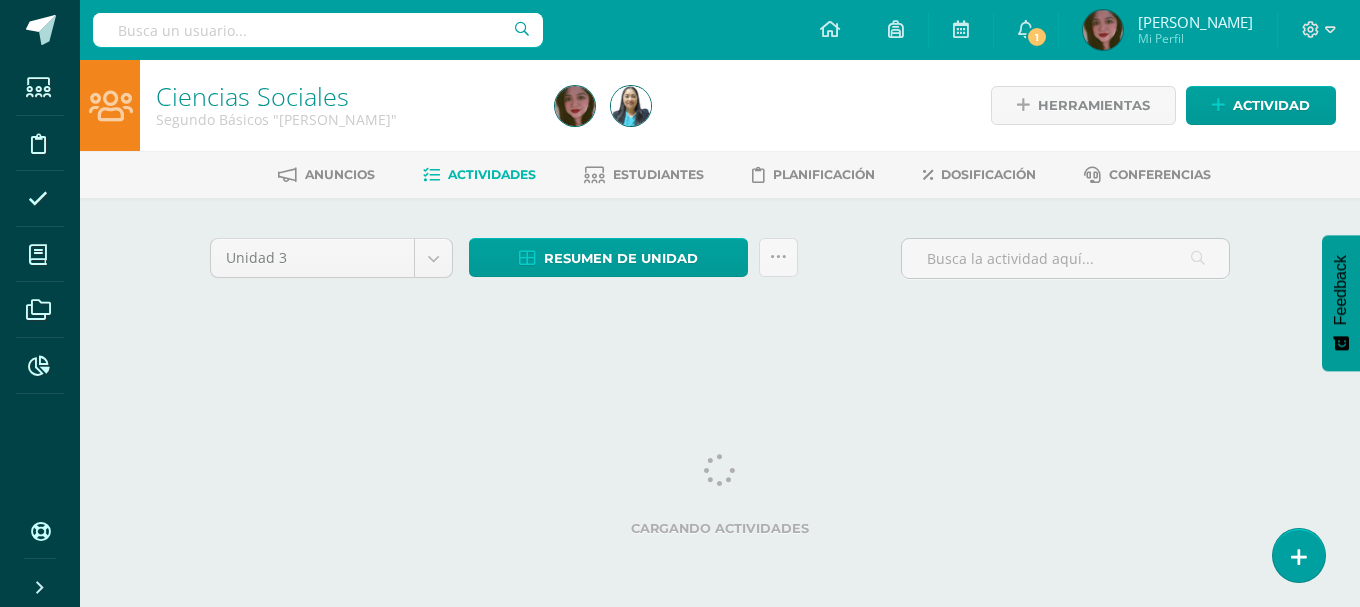 scroll, scrollTop: 0, scrollLeft: 0, axis: both 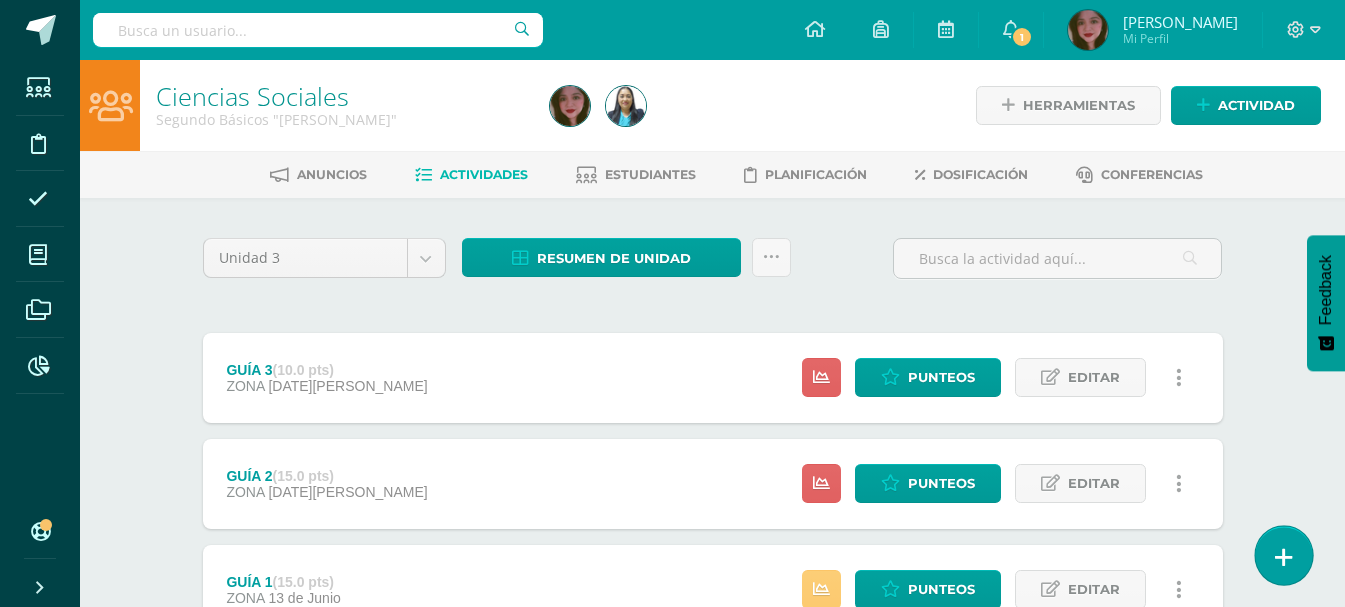 click at bounding box center (1283, 555) 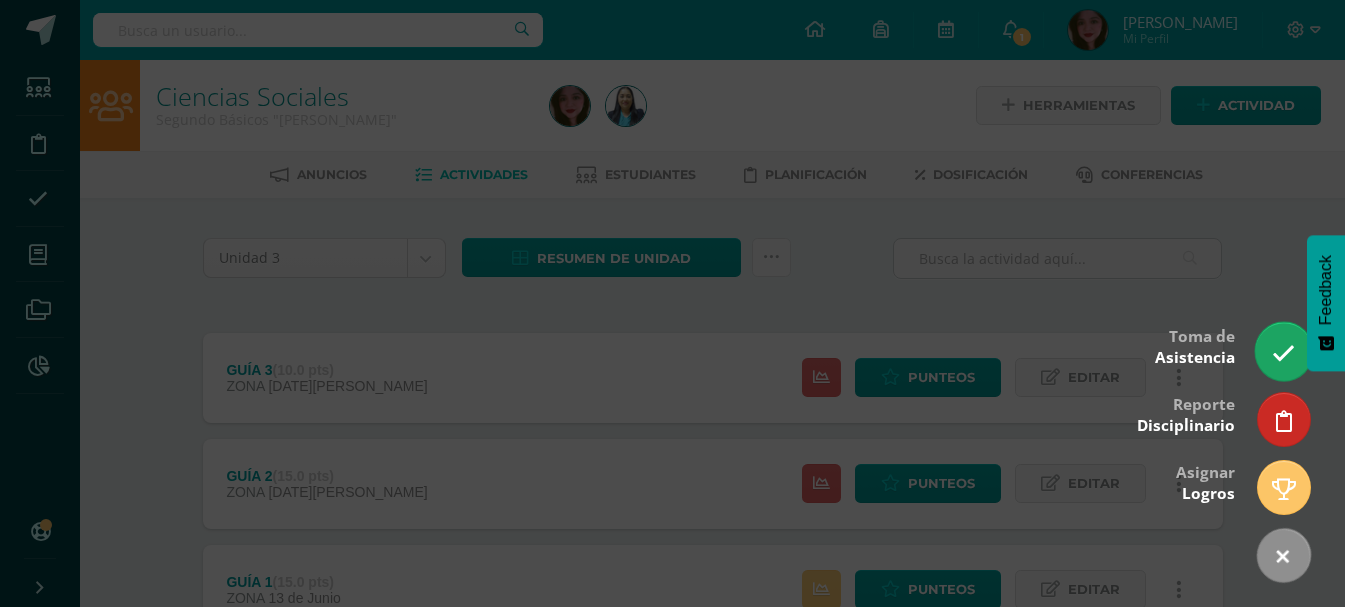click at bounding box center [1283, 353] 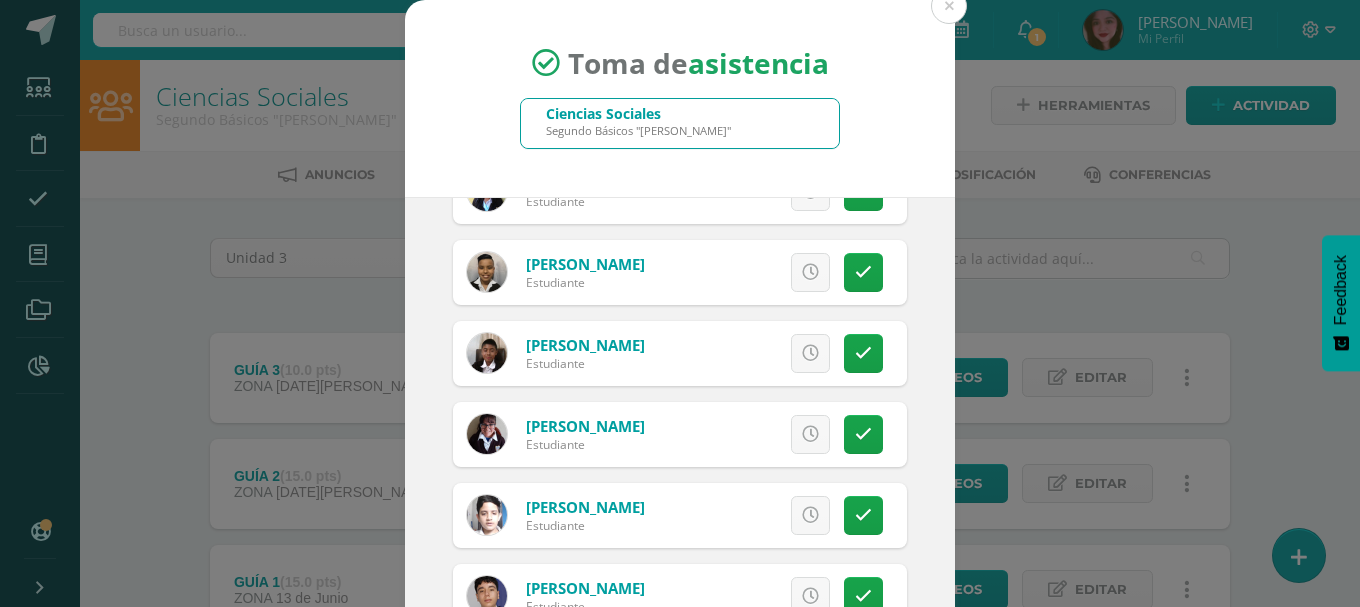 scroll, scrollTop: 1433, scrollLeft: 0, axis: vertical 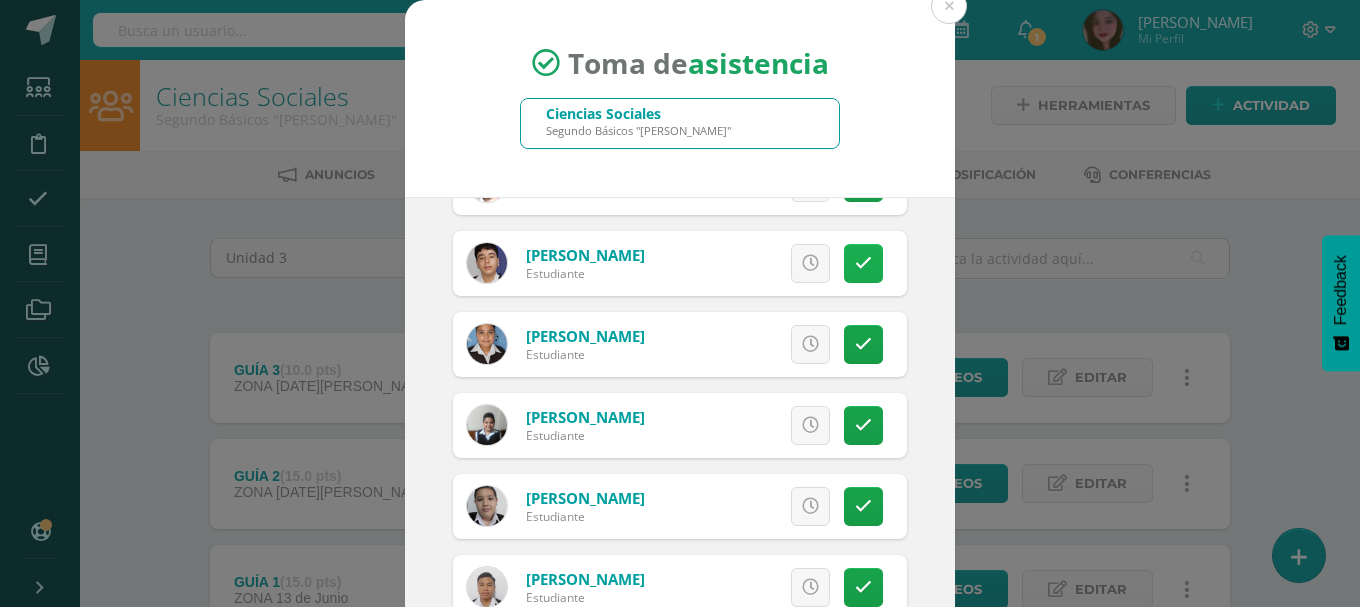 click at bounding box center (863, 263) 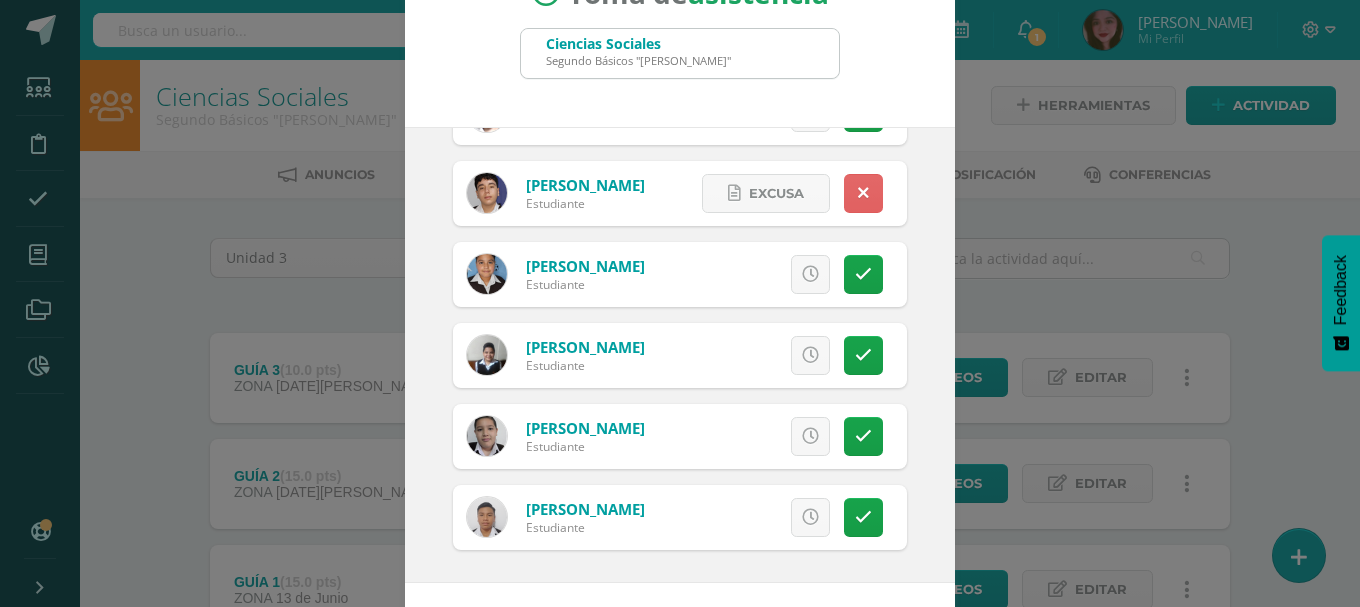 scroll, scrollTop: 149, scrollLeft: 0, axis: vertical 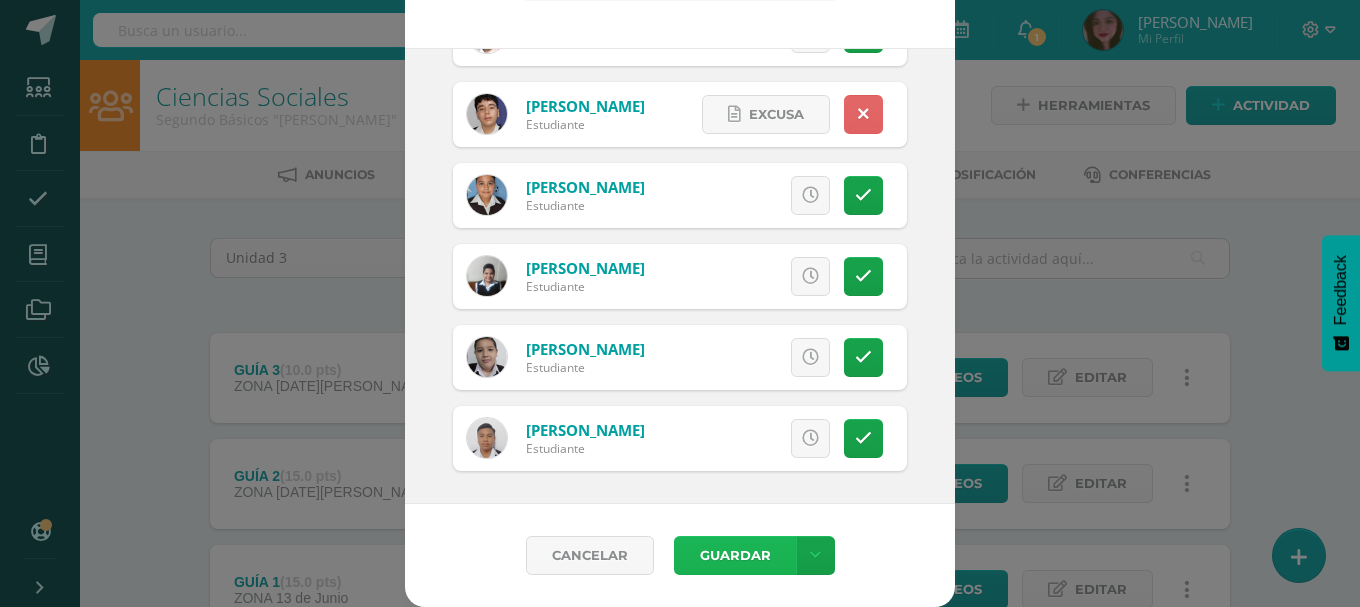 click on "Guardar" at bounding box center (735, 555) 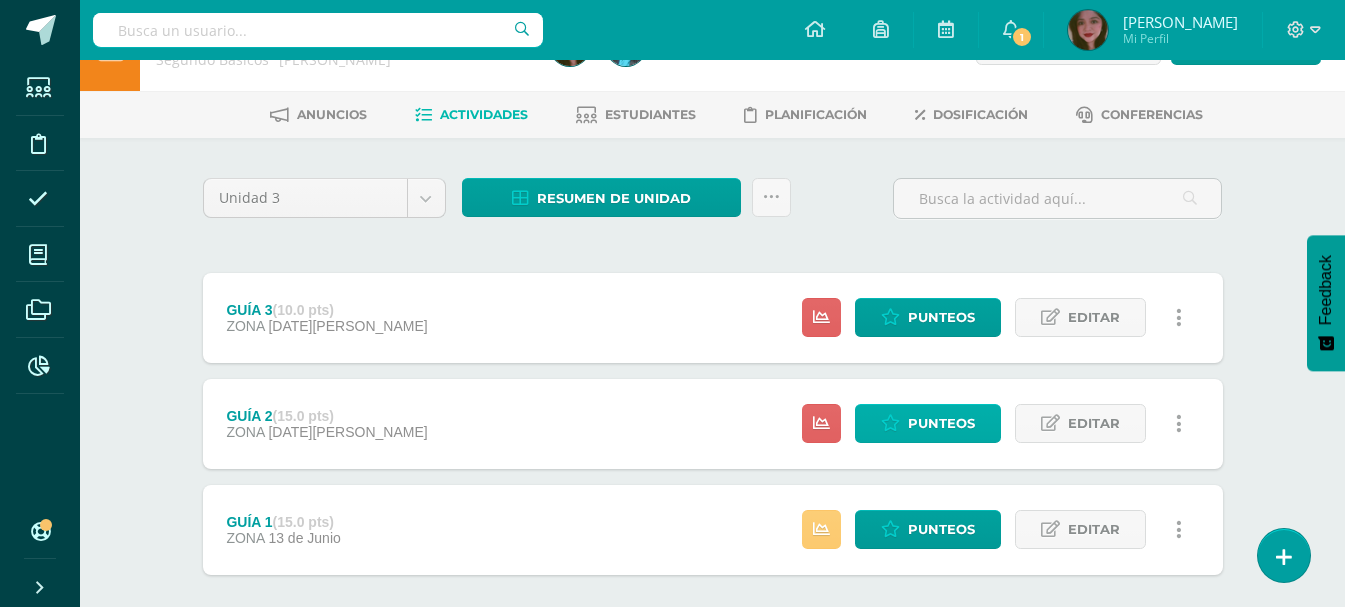 scroll, scrollTop: 0, scrollLeft: 0, axis: both 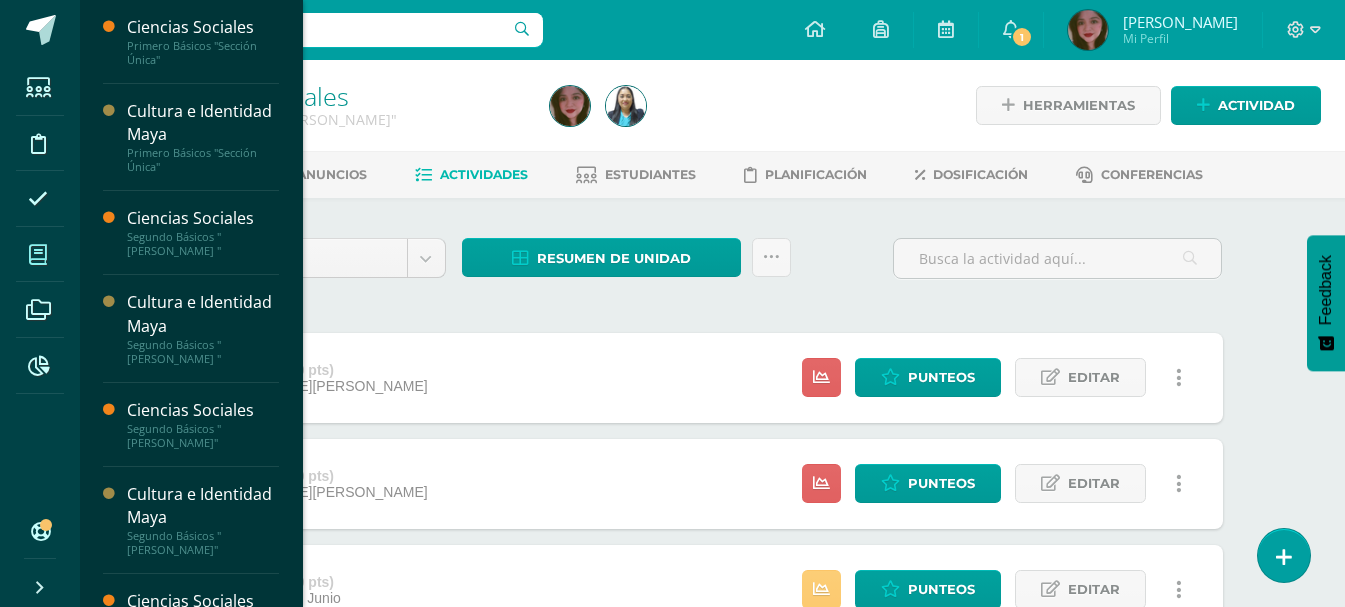 click at bounding box center [38, 255] 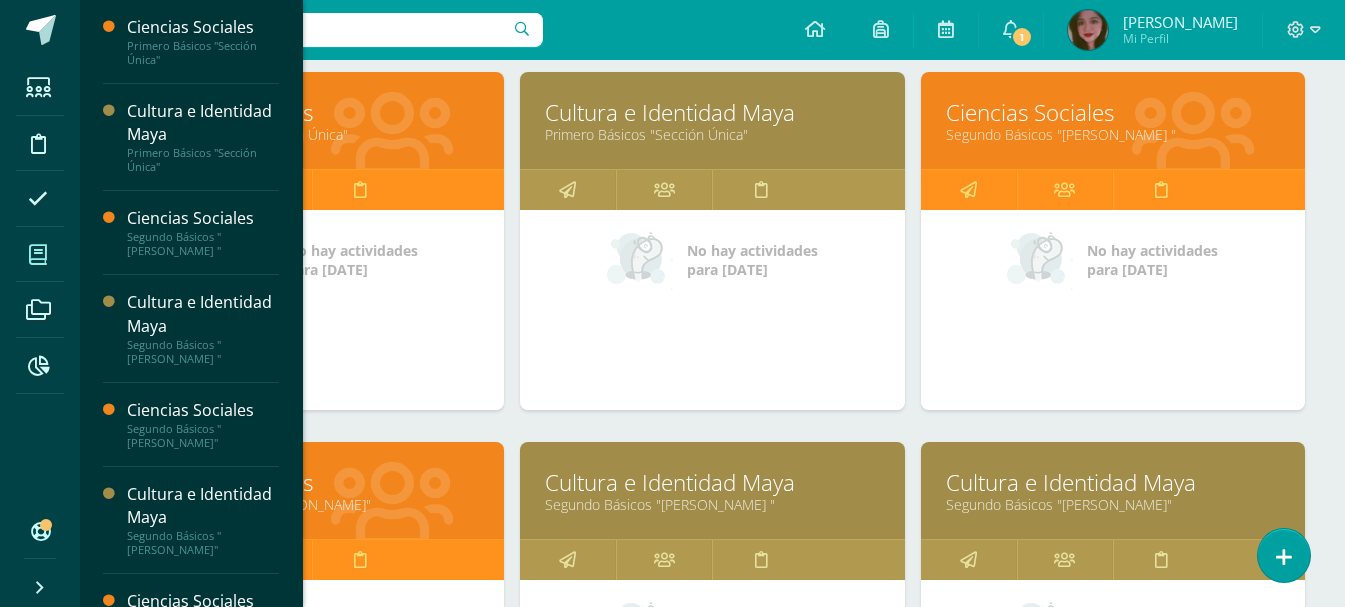 scroll, scrollTop: 400, scrollLeft: 0, axis: vertical 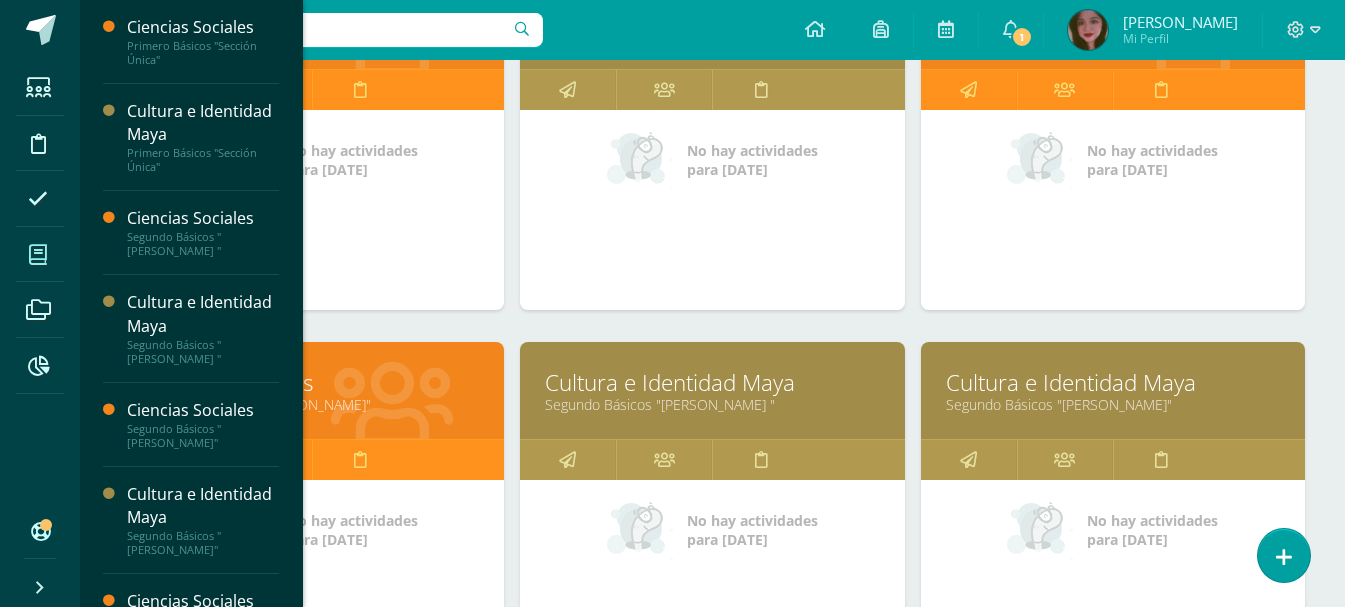 click on "Ciencias Sociales" at bounding box center (312, 382) 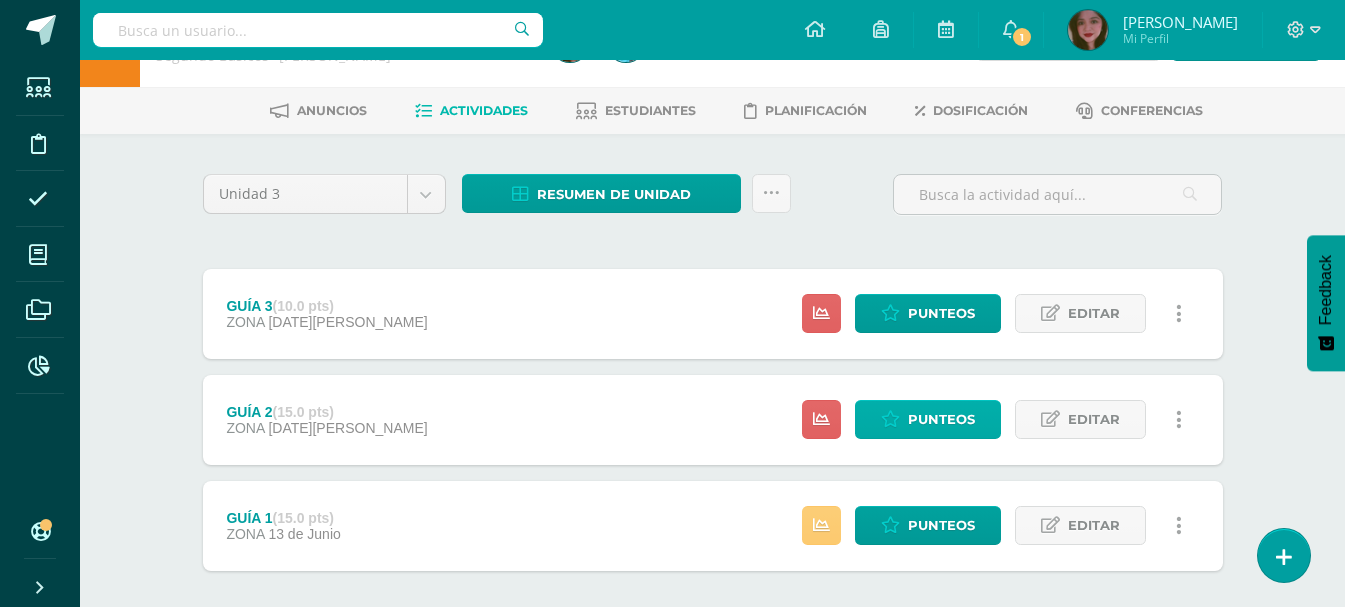 scroll, scrollTop: 100, scrollLeft: 0, axis: vertical 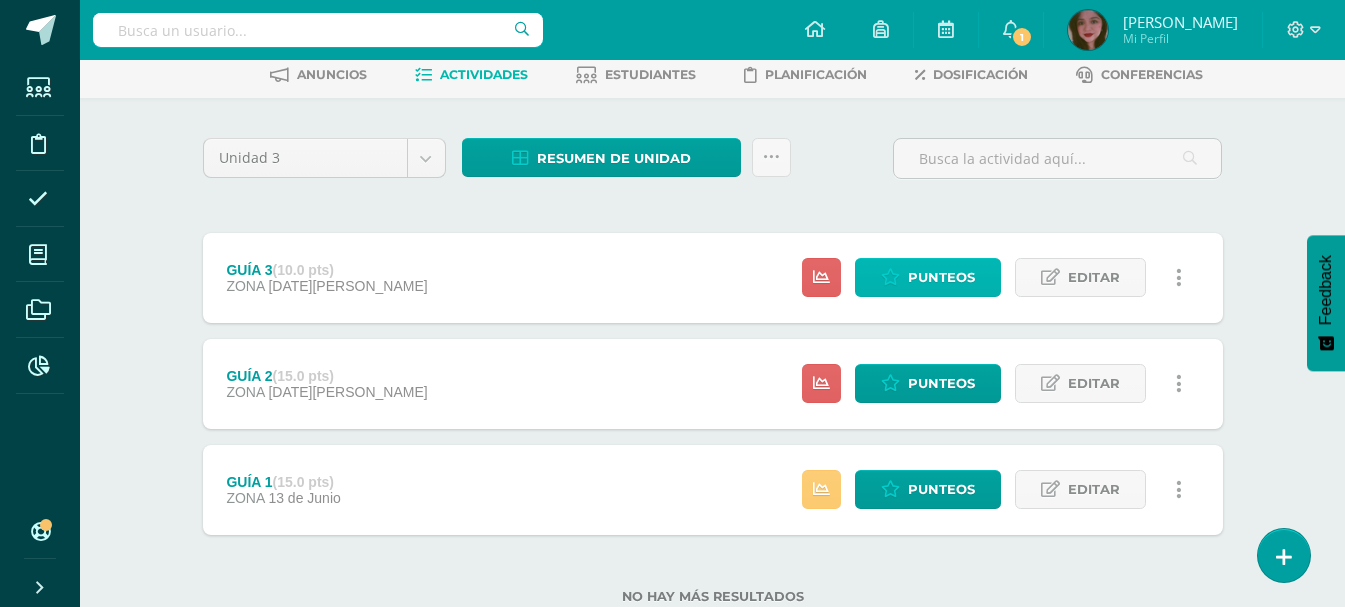 click at bounding box center (890, 277) 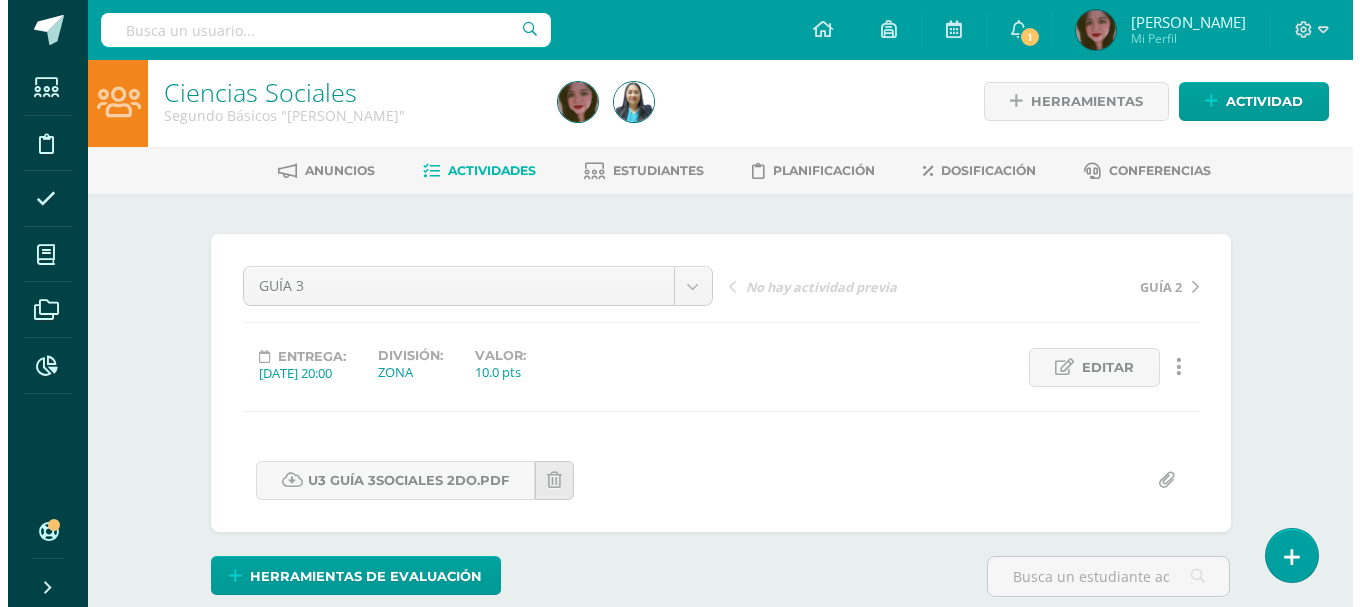 scroll, scrollTop: 5, scrollLeft: 0, axis: vertical 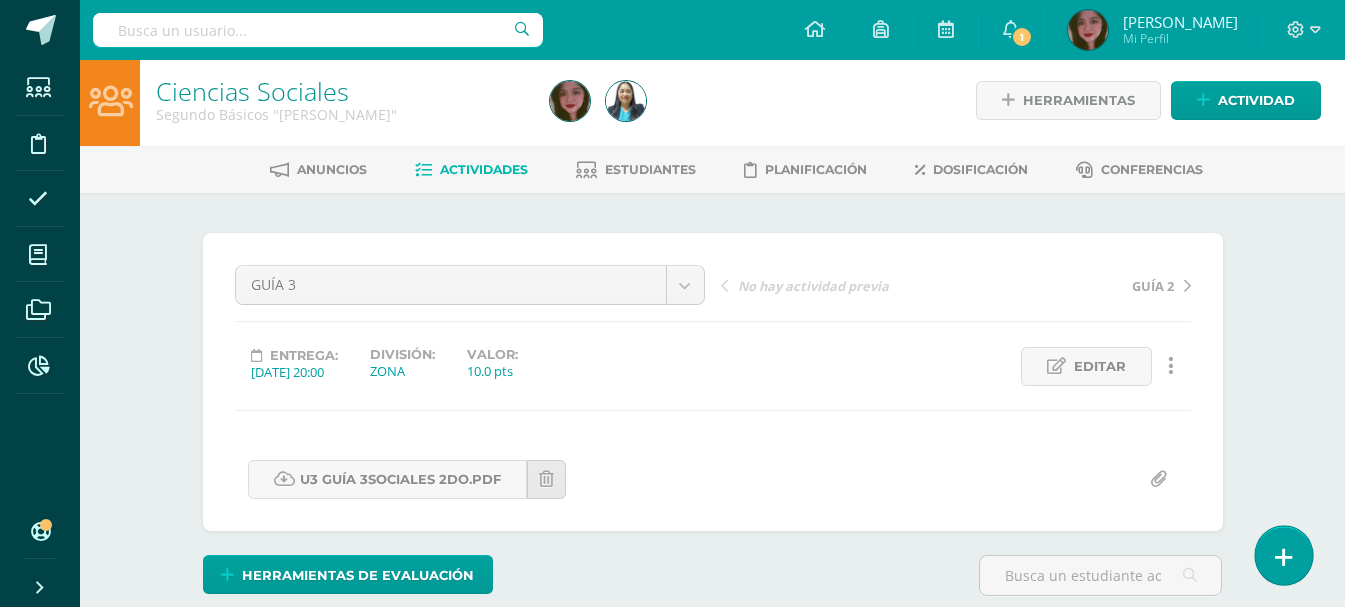 click at bounding box center (1283, 555) 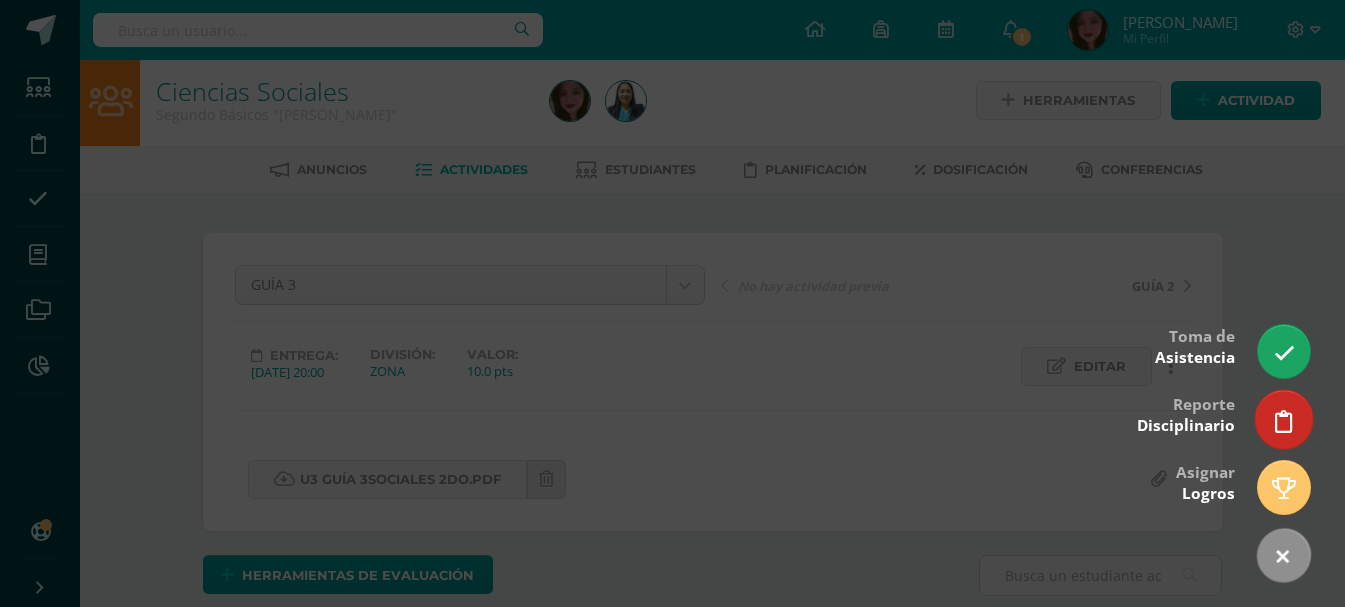 click at bounding box center [1283, 419] 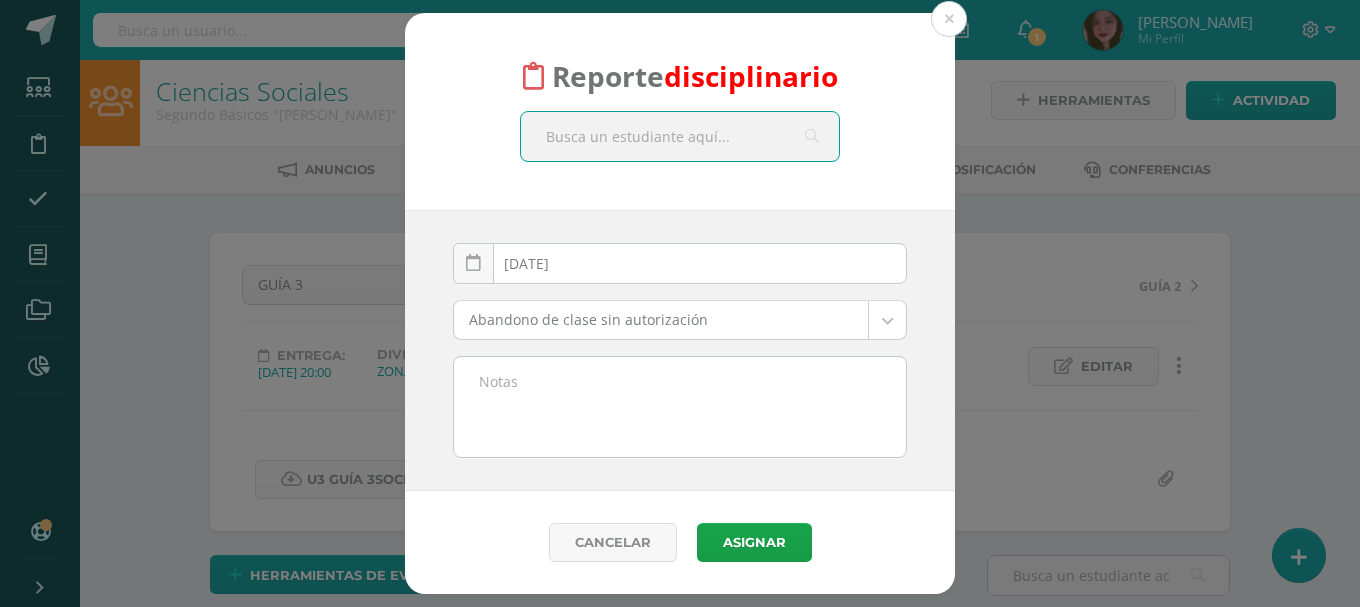 click at bounding box center (680, 136) 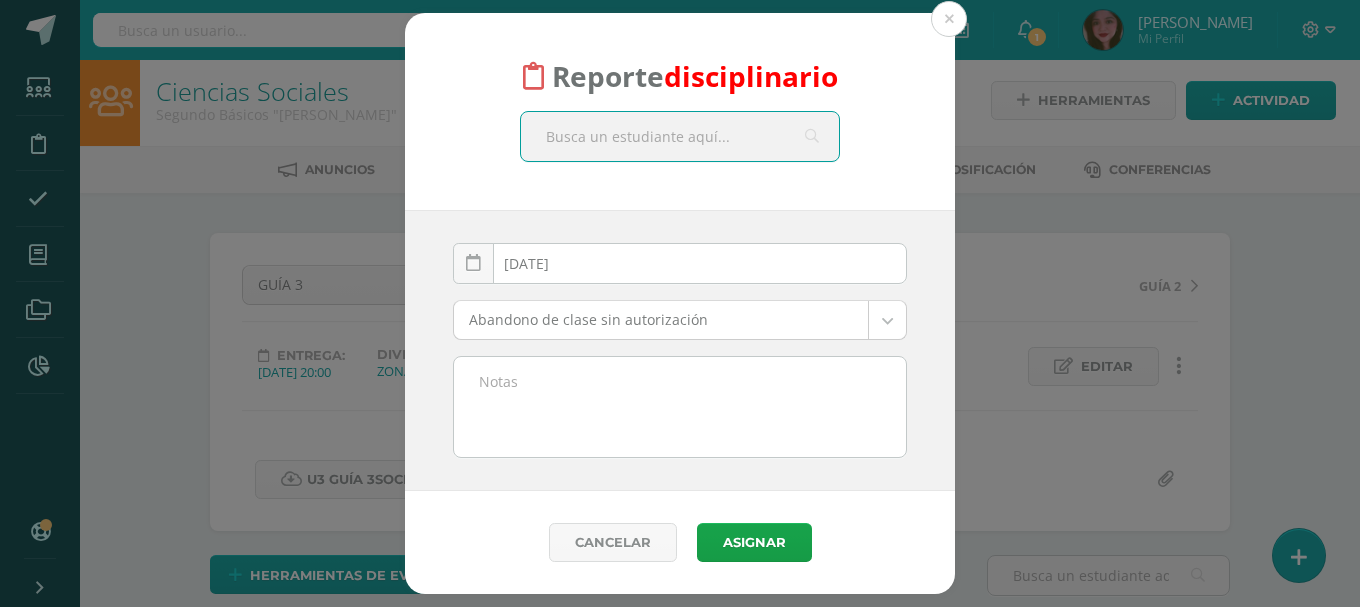 click at bounding box center [680, 136] 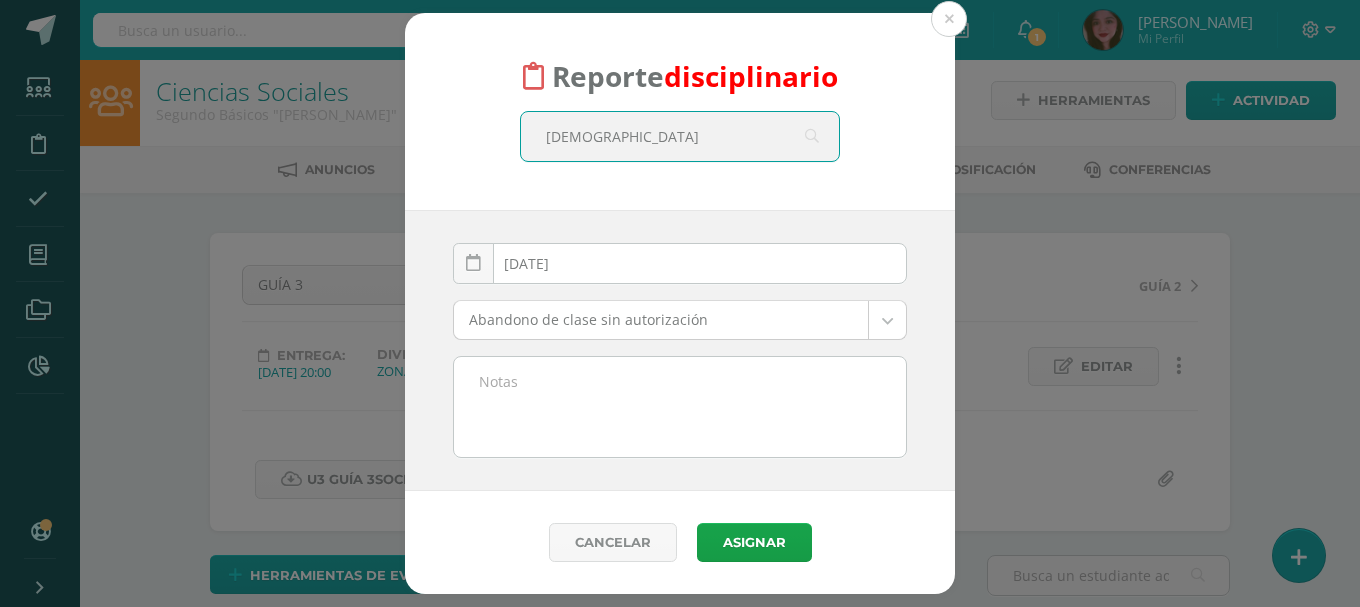 type on "britani" 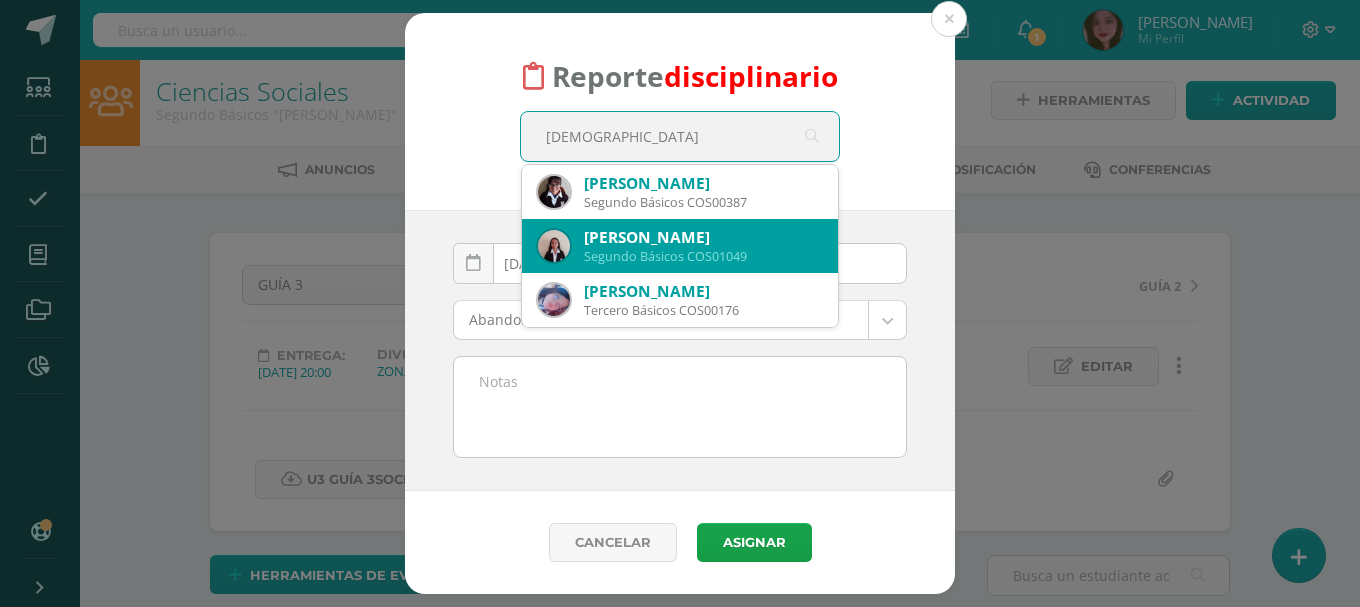 click on "Segundo Básicos COS01049" at bounding box center (703, 256) 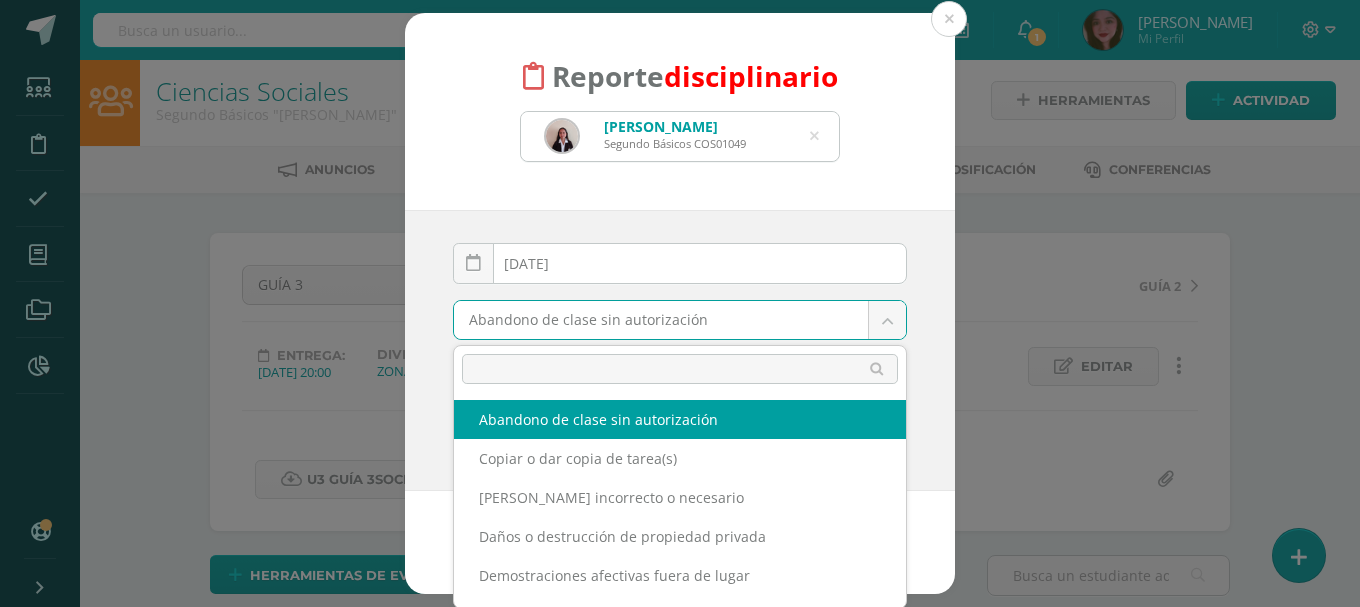 click on "Reporte  disciplinario Brithany Naomy Barahona Juárez Segundo Básicos COS01049 britani 2025-07-10 July, 2025 Mo Tu We Th Fr Sa Su 30 1 2 3 4 5 6 7 8 9 10 11 12 13 14 15 16 17 18 19 20 21 22 23 24 25 26 27 28 29 30 31 1 2 3 4 5 6 7 8 9 10 false Clear date     Abandono de clase sin autorización     Abandono de clase sin autorización Copiar o dar copia de tarea(s) Corte de cabello incorrecto o necesario Daños o destrucción de propiedad privada Demostraciones afectivas fuera de lugar Entrada tarde Entrego tarea incompleta Falta de respeto a docentes Lenguaje inapropiado No activó audio No encendió cámara No entregó tarea No porta carné de identificación No presentó material No sigue instrucciones No usa los zapatos /tenis del uniforme No usa uniforme completo Otros Realiza Bullying o Ciberbullyng a un  miembro de la comunidad educativa Sin  rasurar  barba o bigote Sustraer objetos que no le pertenecen Tiene cabello teñido Usa hendidura de ceja Usa Maquillaje Usa pestañas postizas Usa Piercing" at bounding box center (680, 1615) 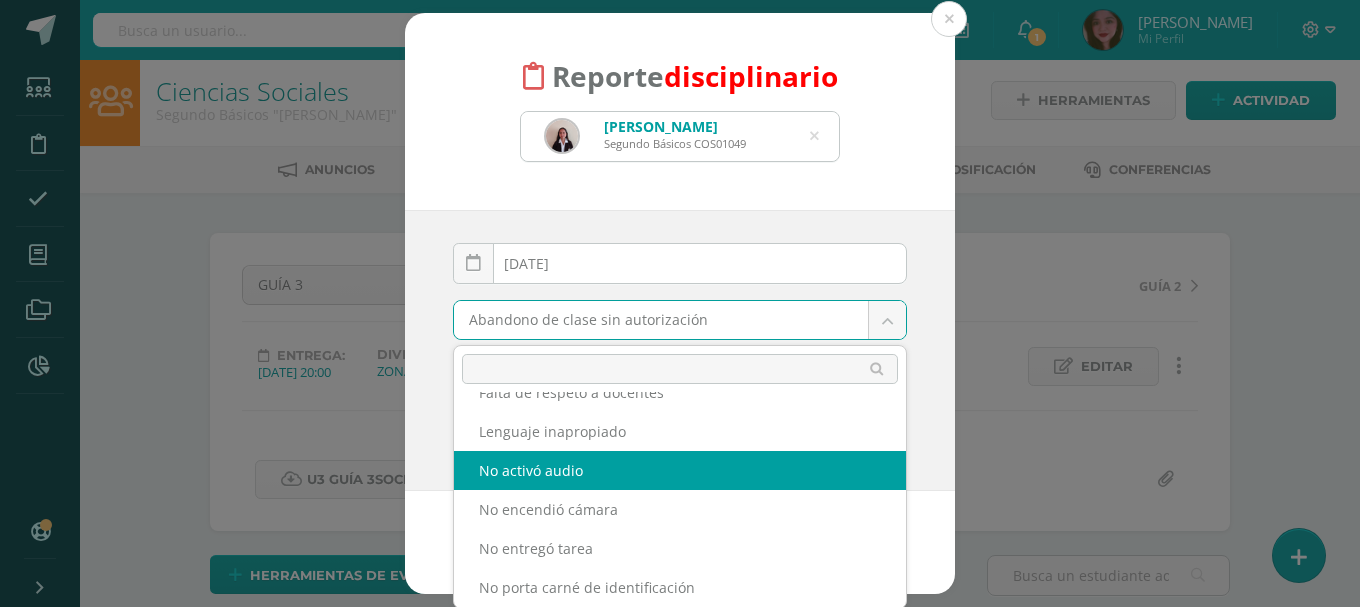 scroll, scrollTop: 500, scrollLeft: 0, axis: vertical 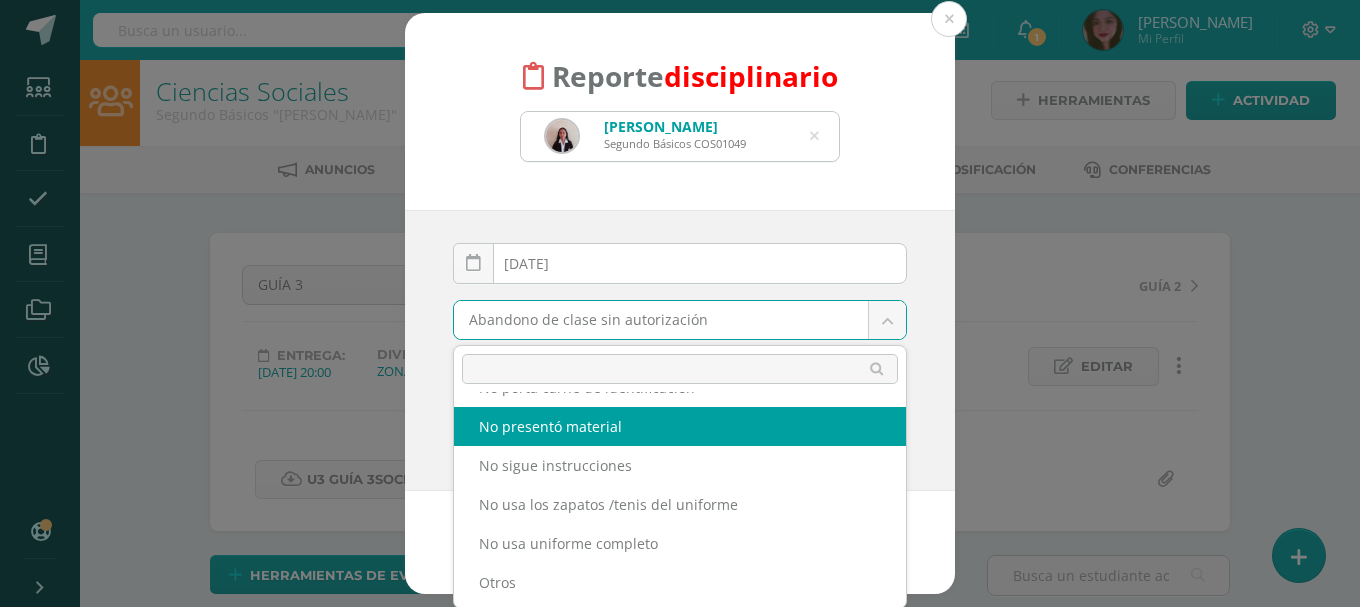 select on "13" 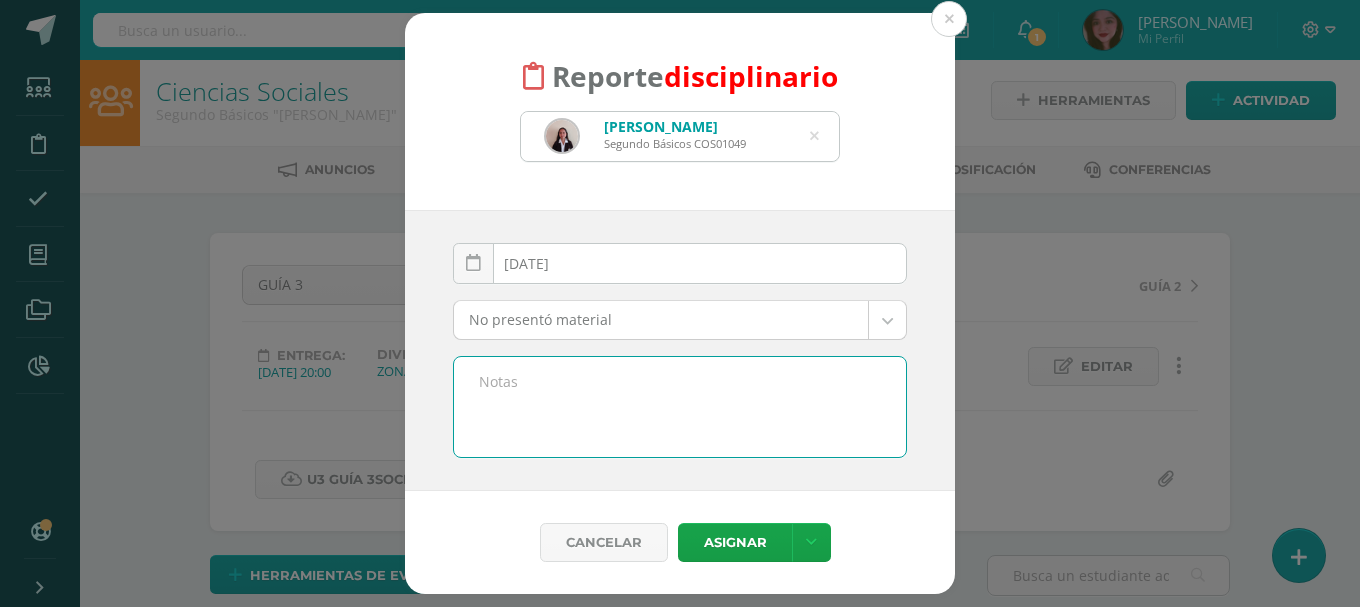 click at bounding box center [680, 407] 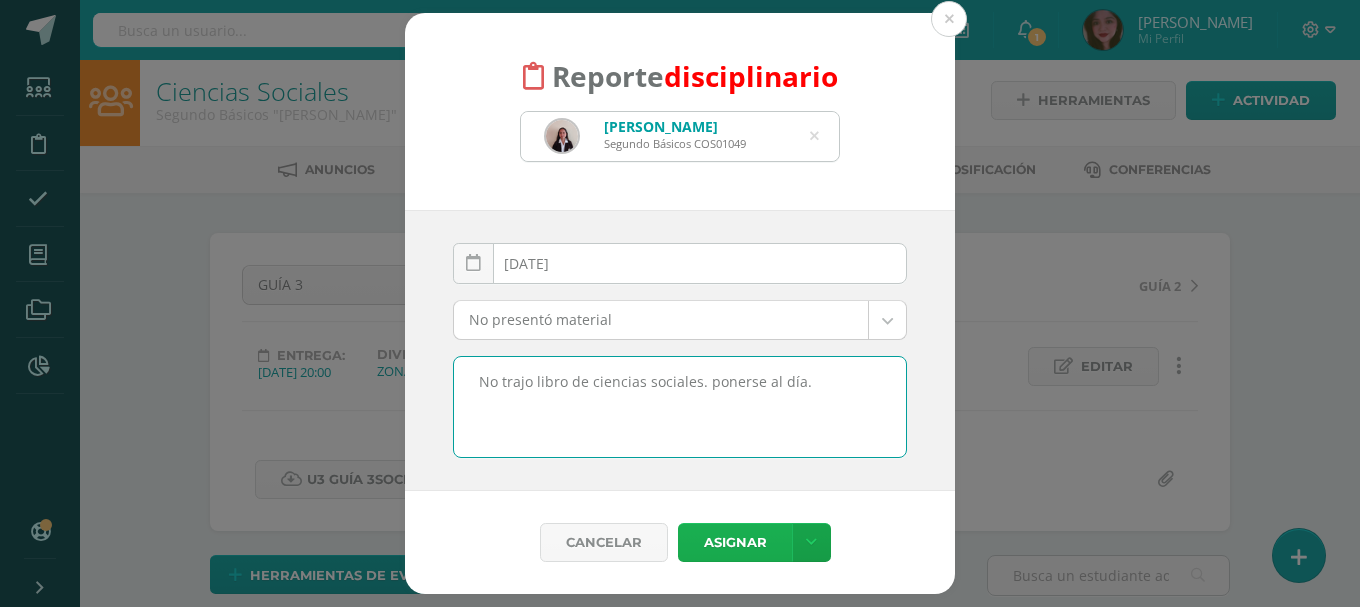 type on "No trajo libro de ciencias sociales. ponerse al día." 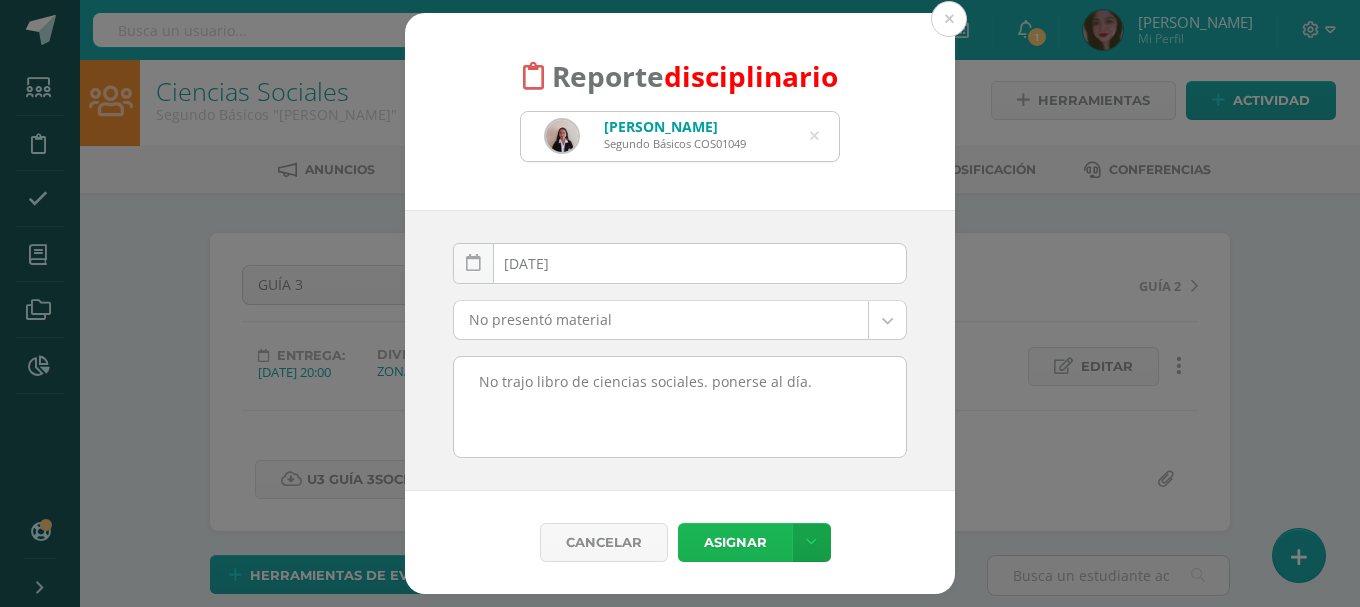 drag, startPoint x: 717, startPoint y: 546, endPoint x: 692, endPoint y: 535, distance: 27.313 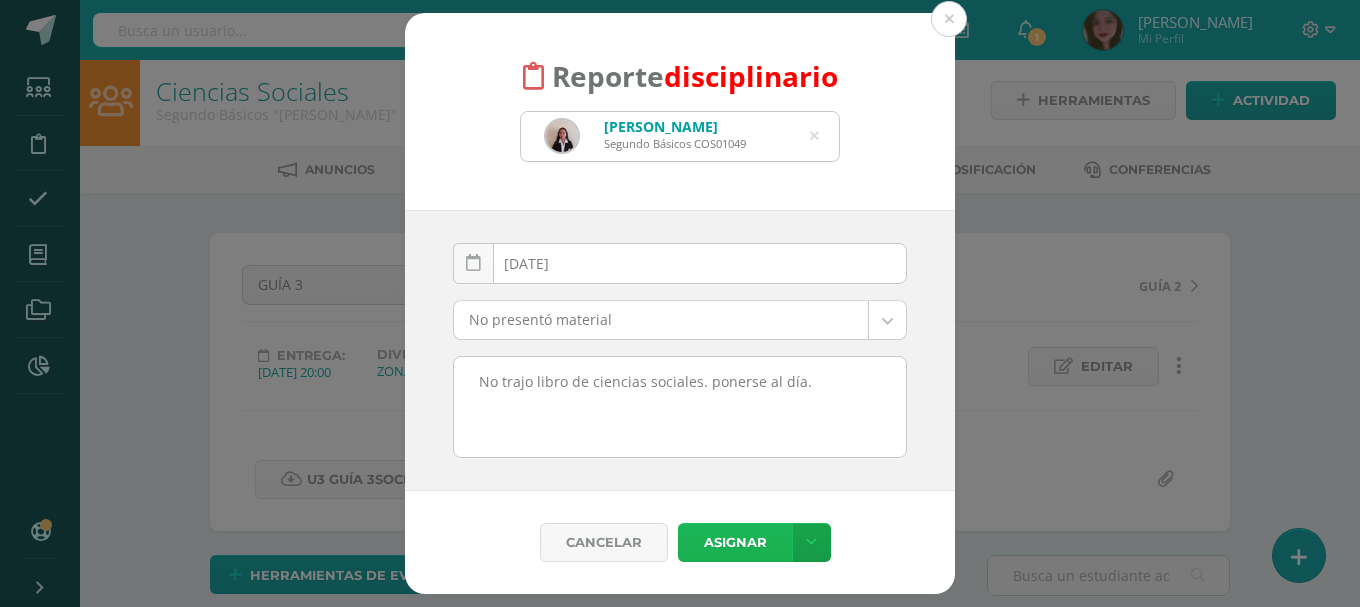 click on "Asignar" at bounding box center (735, 542) 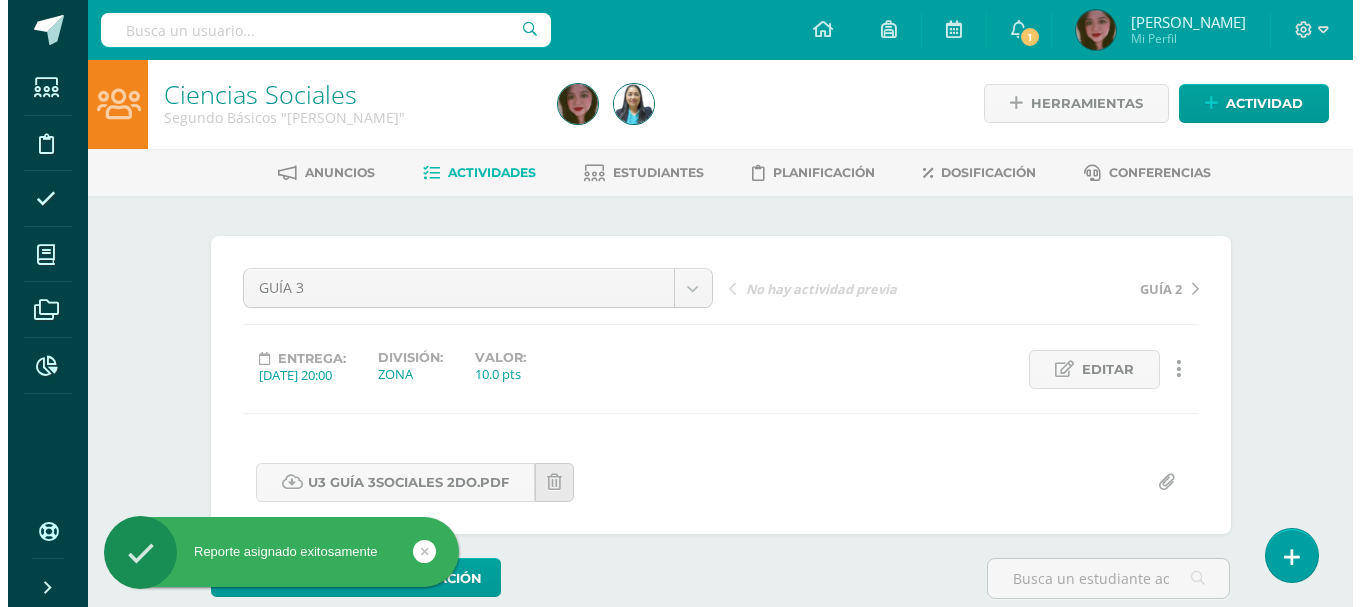 scroll, scrollTop: 0, scrollLeft: 0, axis: both 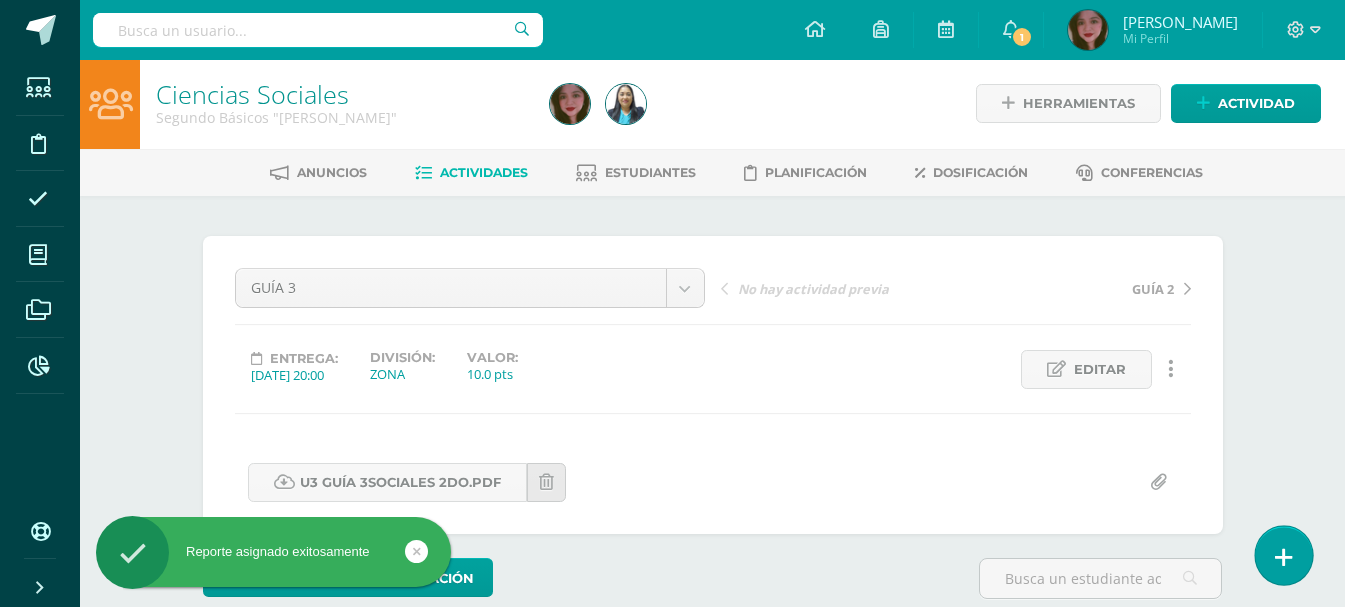 click at bounding box center [1283, 555] 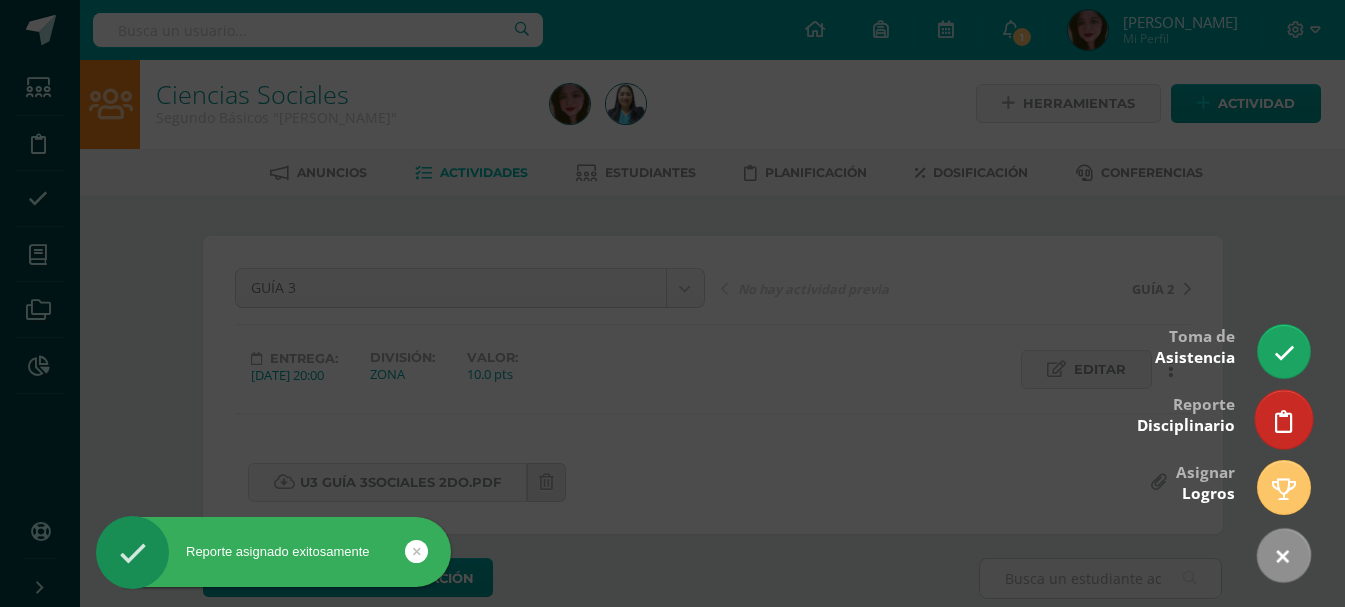 click at bounding box center (1283, 419) 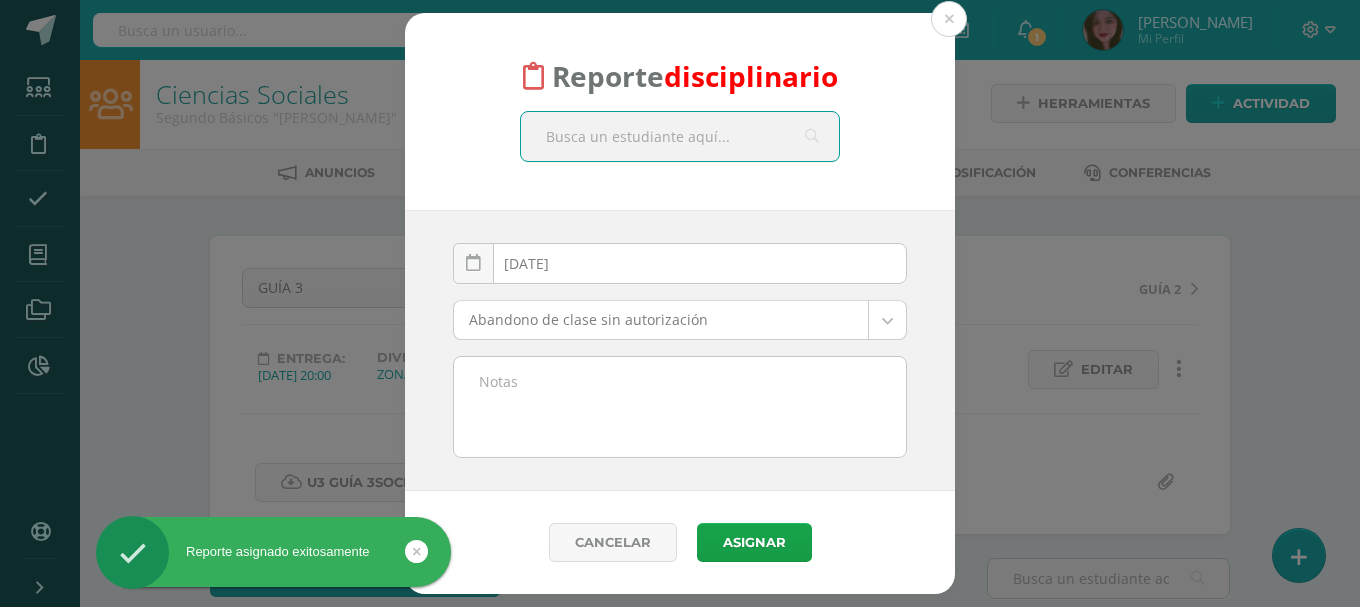 click on "[DATE]" at bounding box center [680, 263] 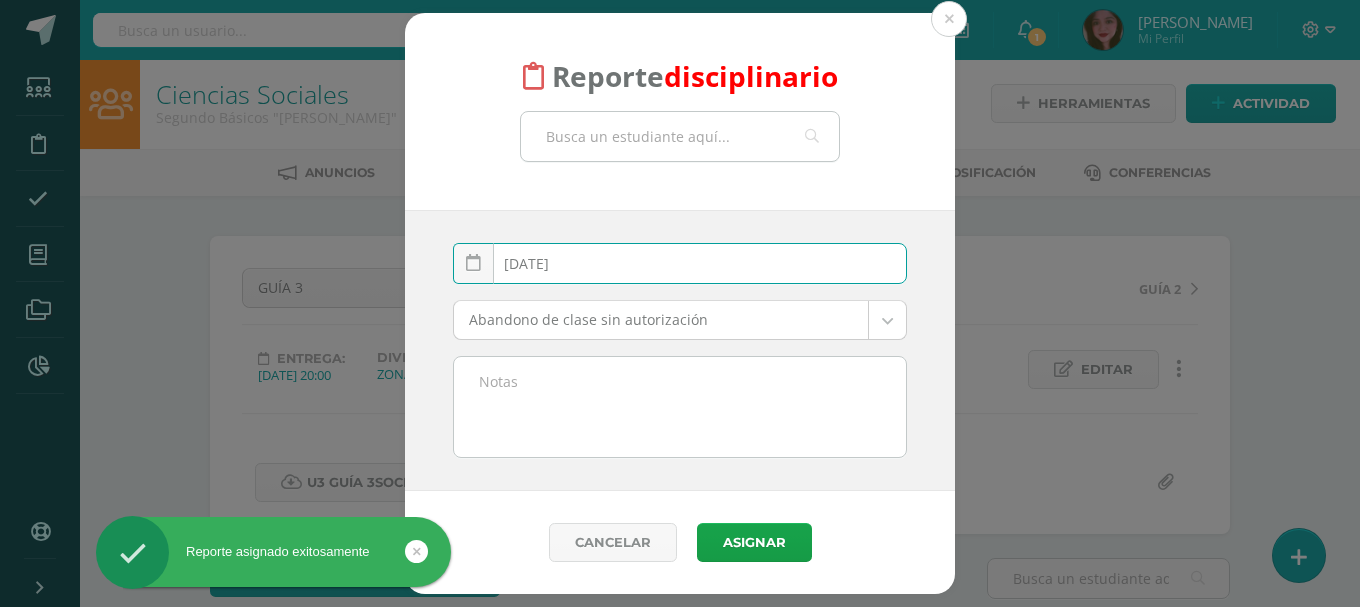 click at bounding box center [680, 136] 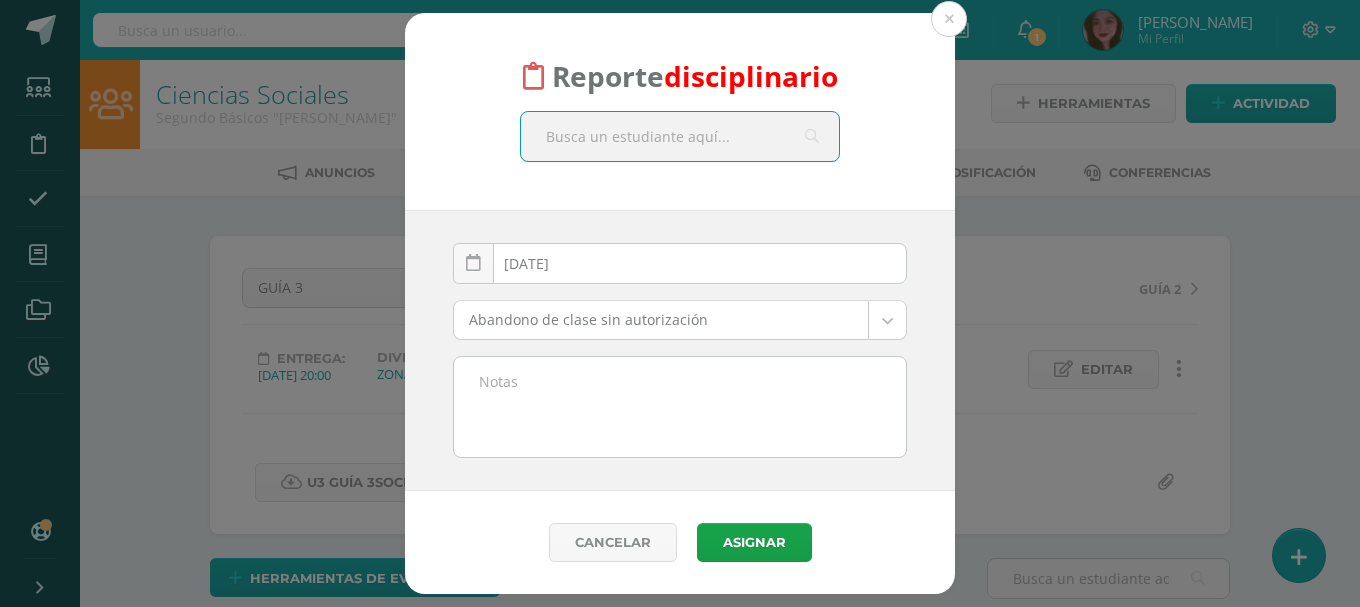 scroll, scrollTop: 3, scrollLeft: 0, axis: vertical 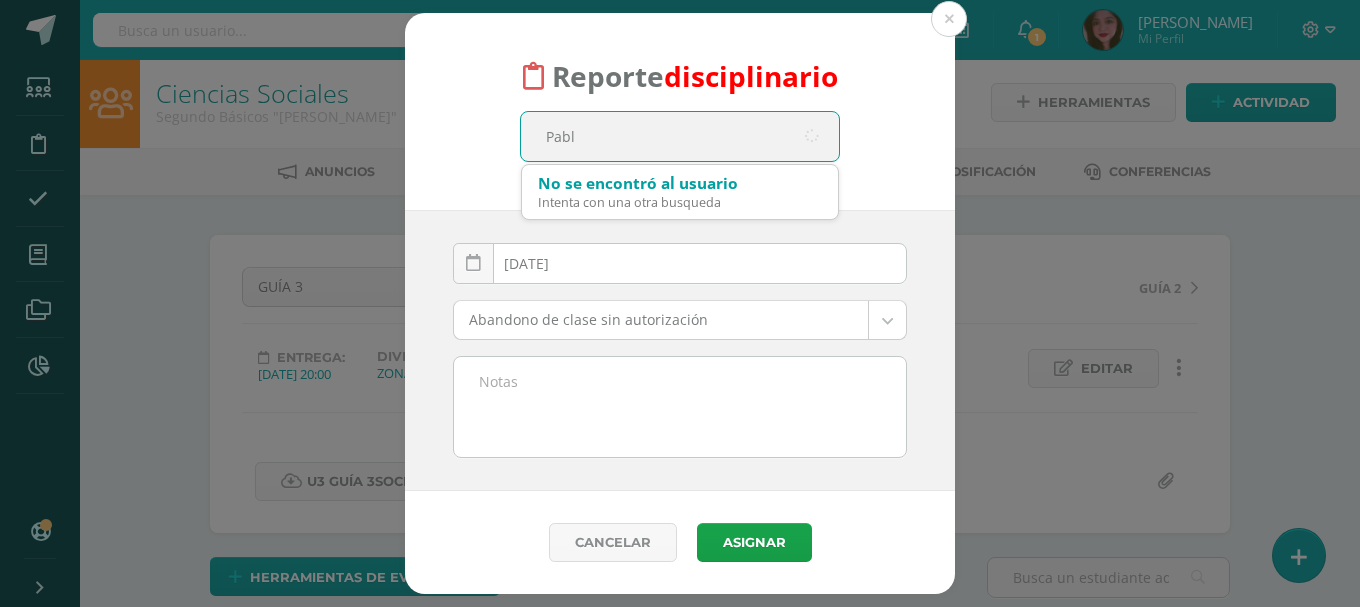 type on "Pablo" 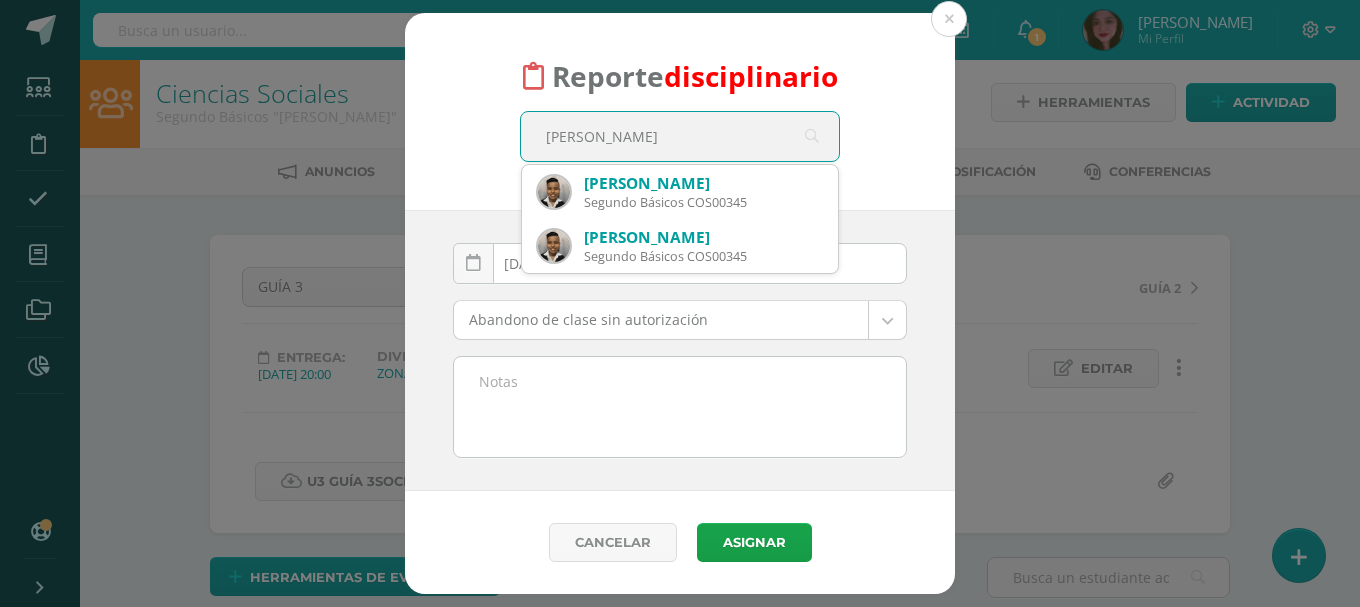 scroll, scrollTop: 4, scrollLeft: 0, axis: vertical 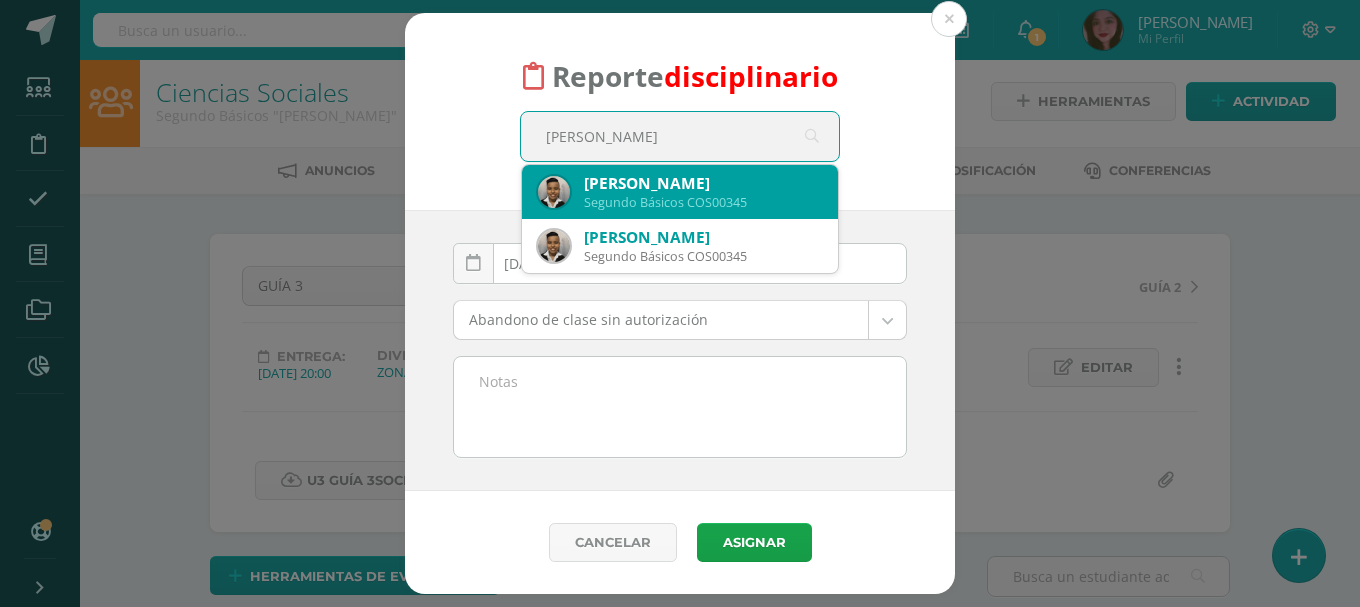 click on "Segundo Básicos COS00345" at bounding box center [703, 202] 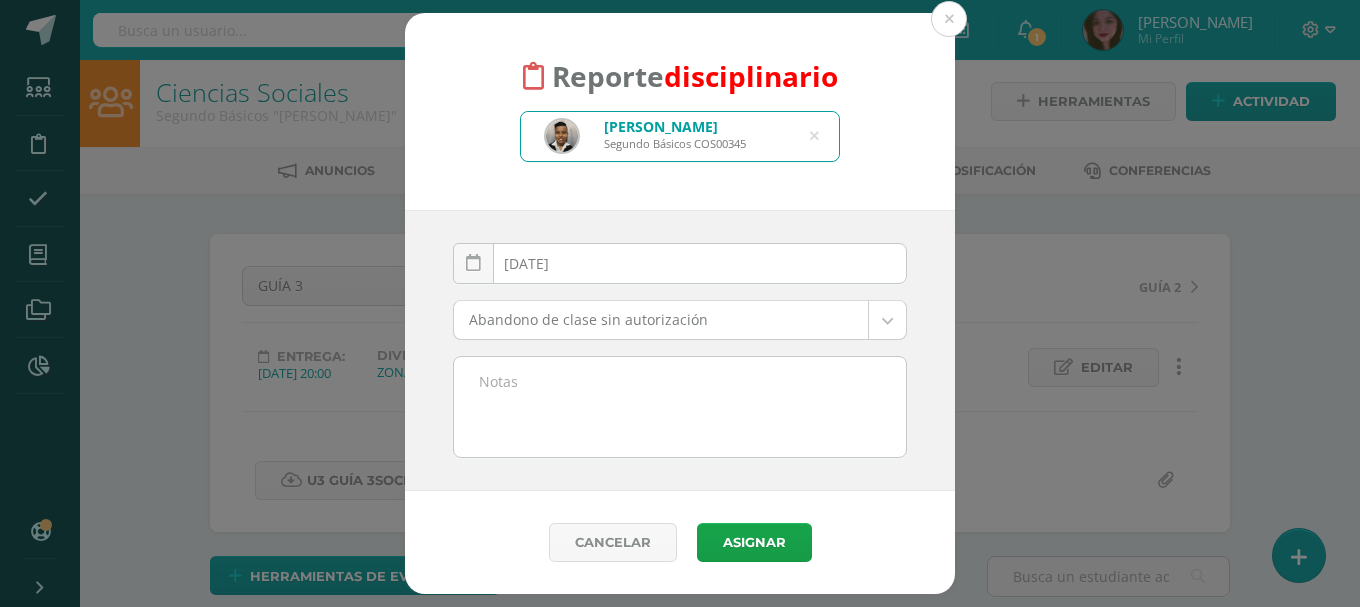 type 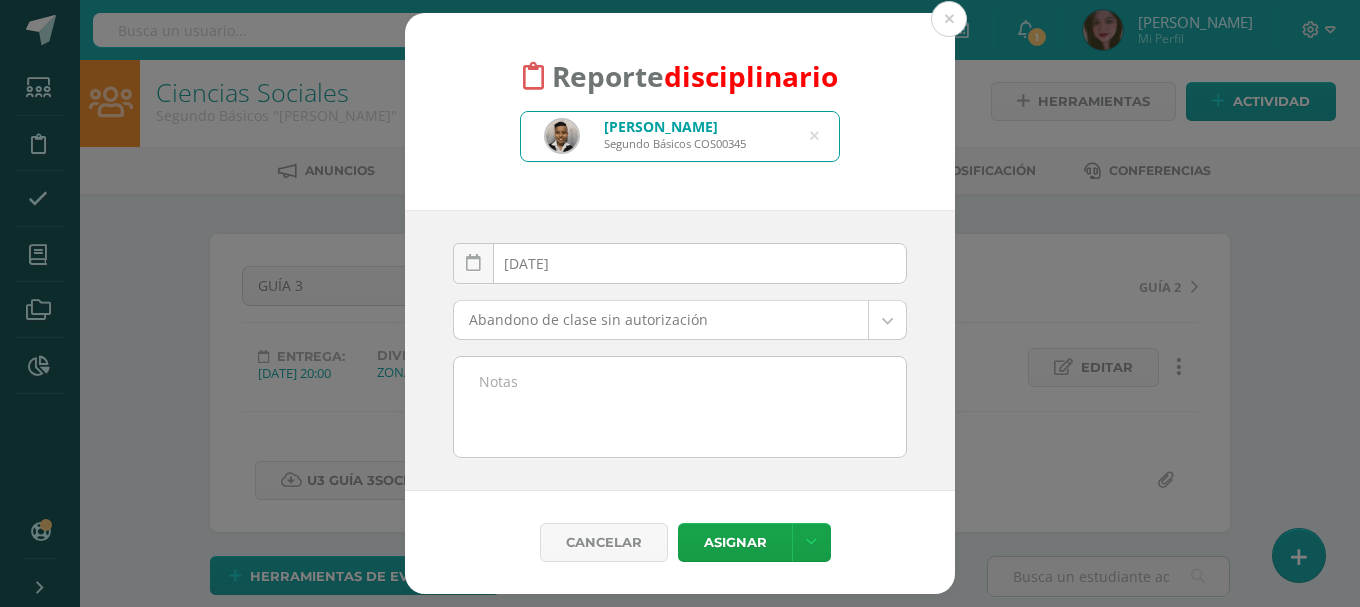 click on "Reporte  disciplinario Pablo Jair Jochola Ampudia Segundo Básicos COS00345 Pablo 2025-07-10 July, 2025 Mo Tu We Th Fr Sa Su 30 1 2 3 4 5 6 7 8 9 10 11 12 13 14 15 16 17 18 19 20 21 22 23 24 25 26 27 28 29 30 31 1 2 3 4 5 6 7 8 9 10 false Clear date     Abandono de clase sin autorización                             Abandono de clase sin autorización Copiar o dar copia de tarea(s) Corte de cabello incorrecto o necesario Daños o destrucción de propiedad privada Demostraciones afectivas fuera de lugar Entrada tarde Entrego tarea incompleta Falta de respeto a docentes Lenguaje inapropiado No activó audio No encendió cámara No entregó tarea No porta carné de identificación No presentó material No sigue instrucciones No usa los zapatos /tenis del uniforme No usa uniforme completo Otros Realiza Bullying o Ciberbullyng a un  miembro de la comunidad educativa Sin  rasurar  barba o bigote Sustraer objetos que no le pertenecen Tiene cabello teñido Usa hendidura de ceja Usa Maquillaje Usa Piercing" at bounding box center [680, 1506] 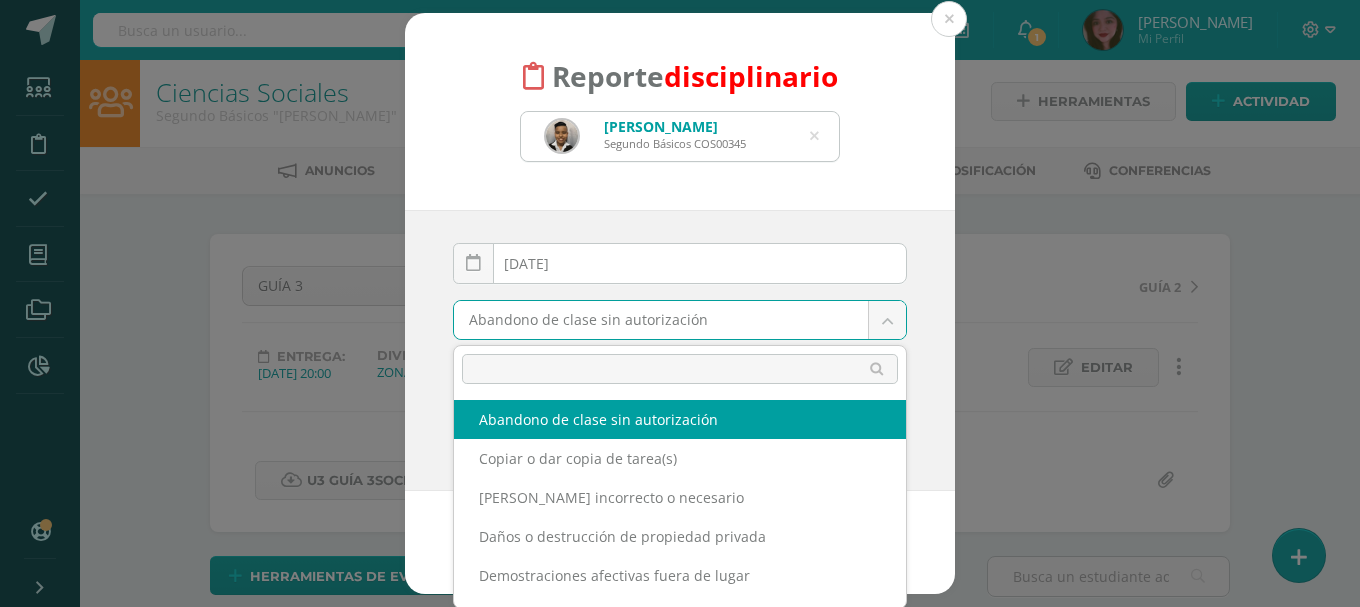 scroll, scrollTop: 110, scrollLeft: 0, axis: vertical 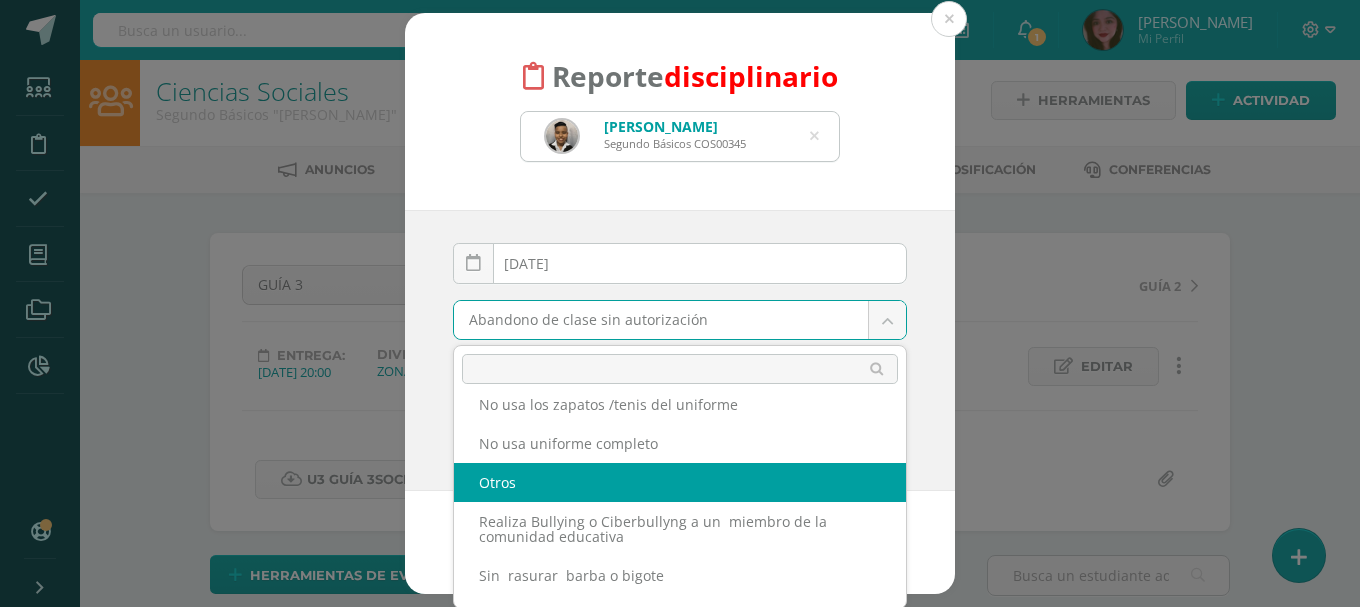 select on "31" 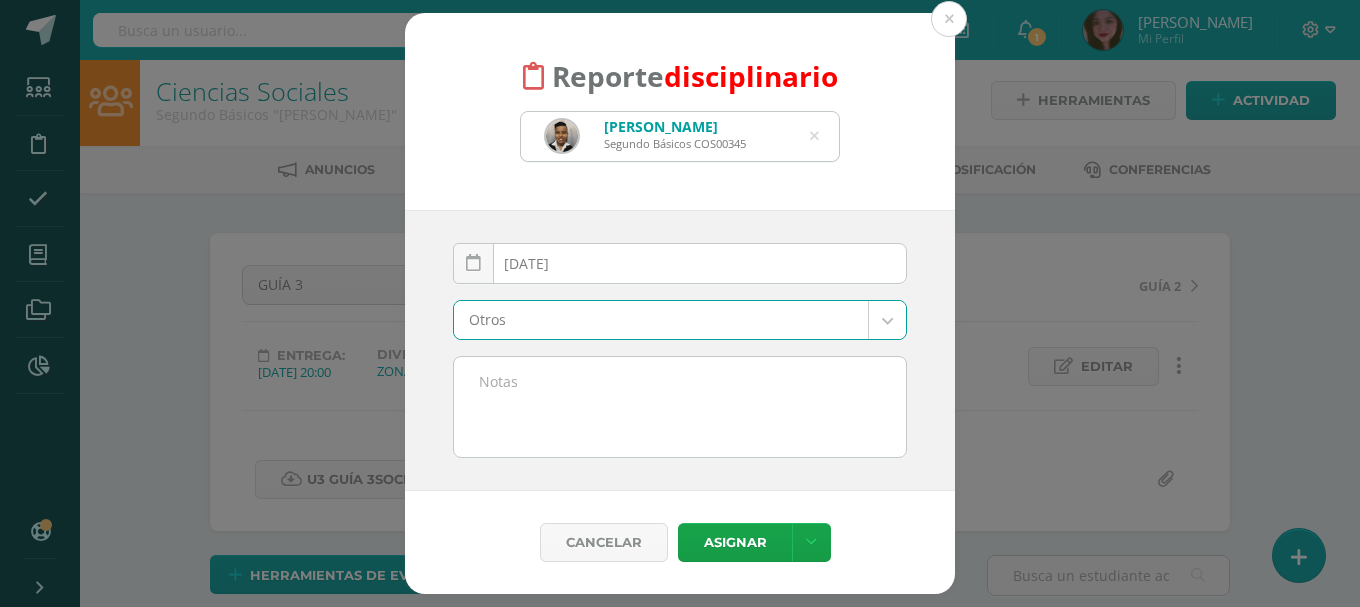 click at bounding box center (680, 407) 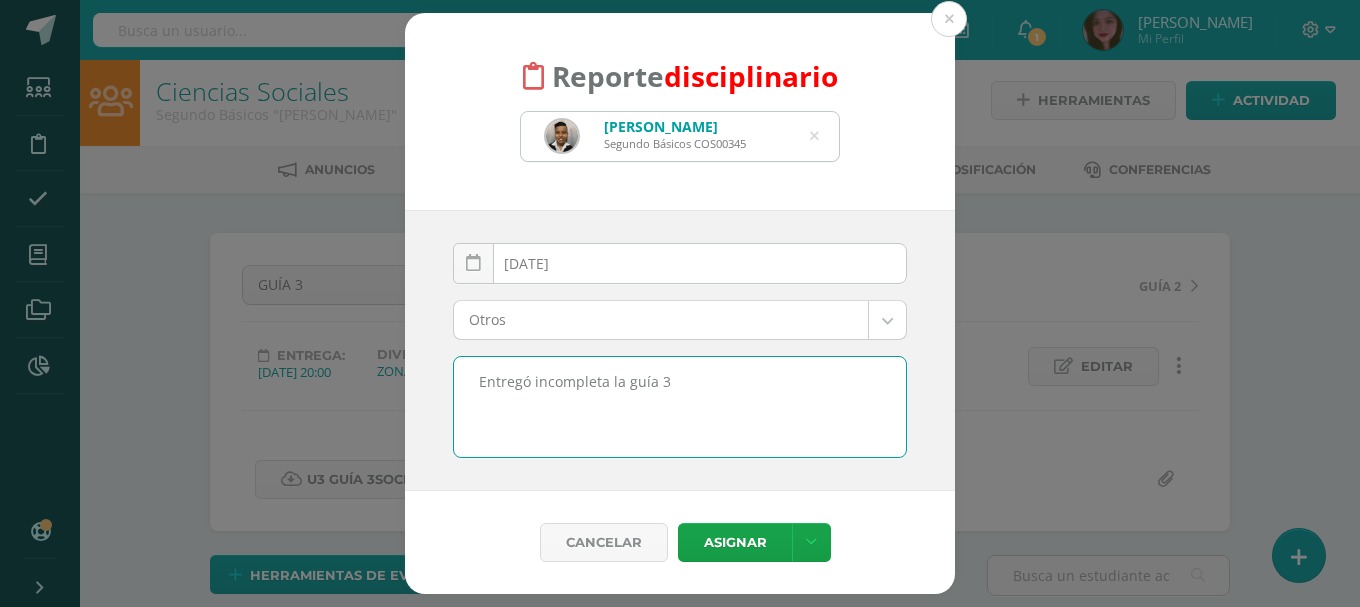 drag, startPoint x: 694, startPoint y: 380, endPoint x: 436, endPoint y: 421, distance: 261.23743 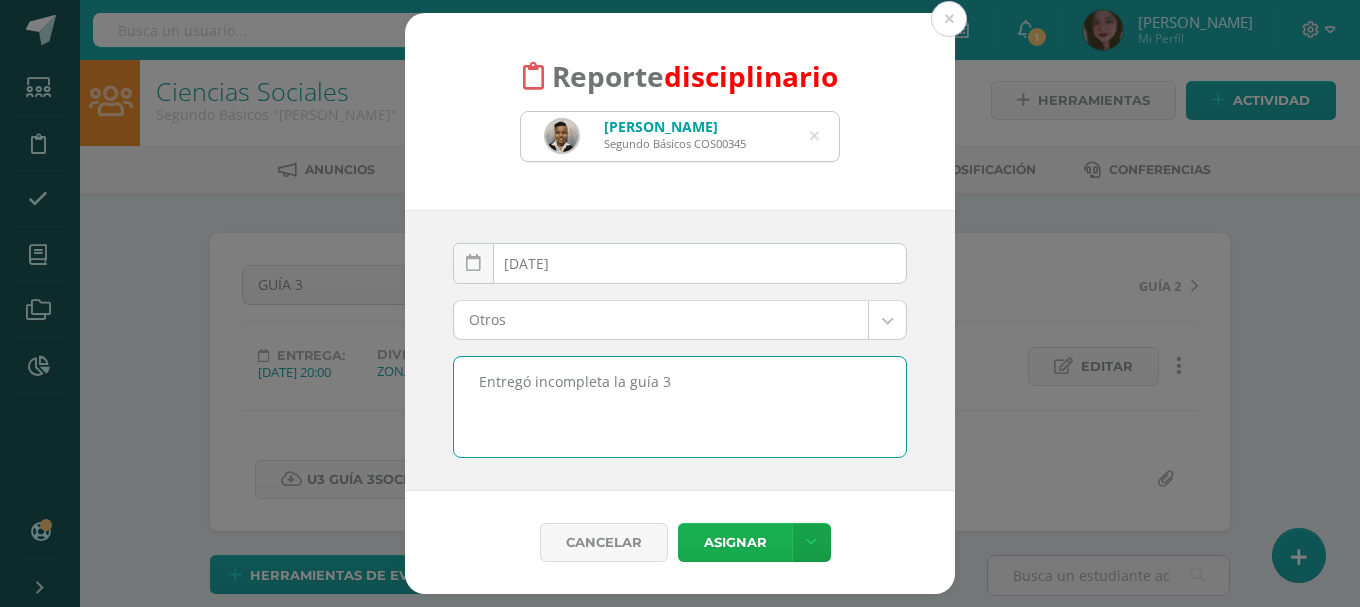 type on "Entregó incompleta la guía 3" 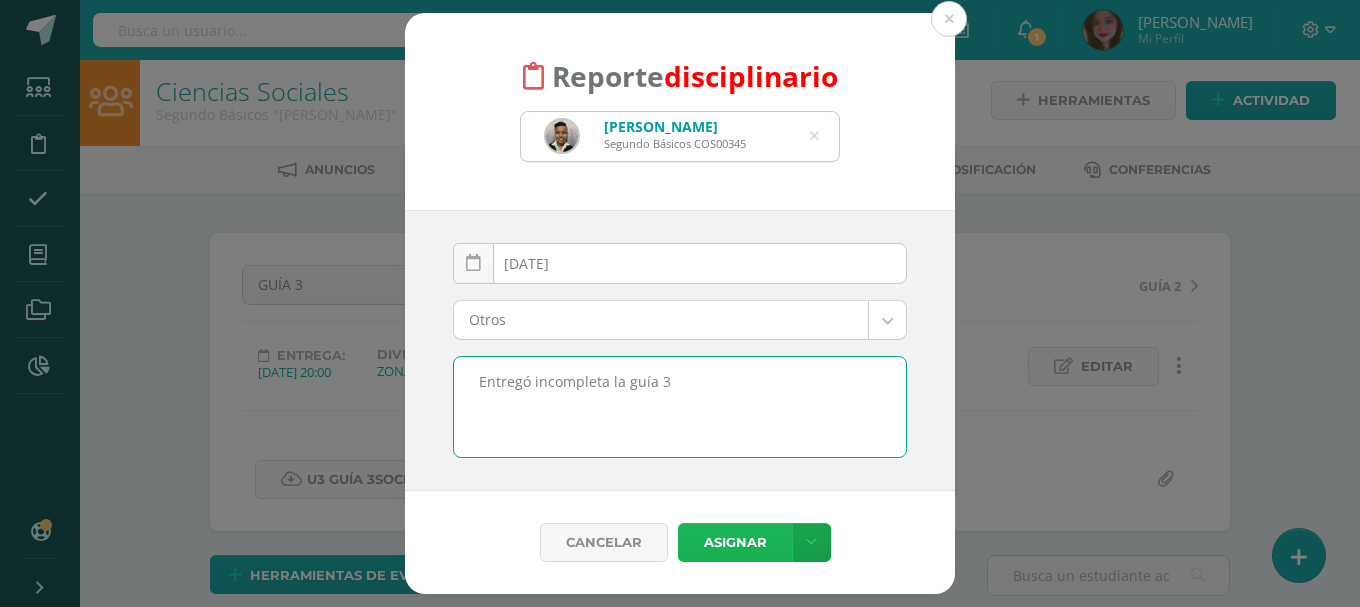 click on "Asignar" at bounding box center (735, 542) 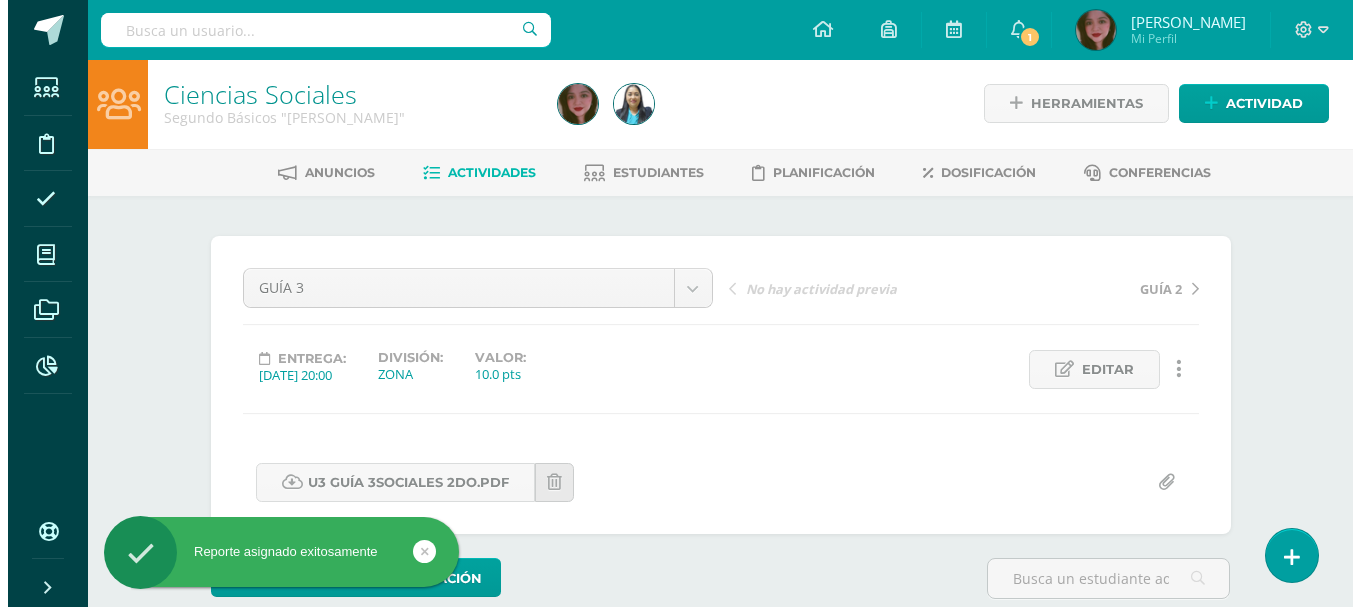 scroll, scrollTop: 0, scrollLeft: 0, axis: both 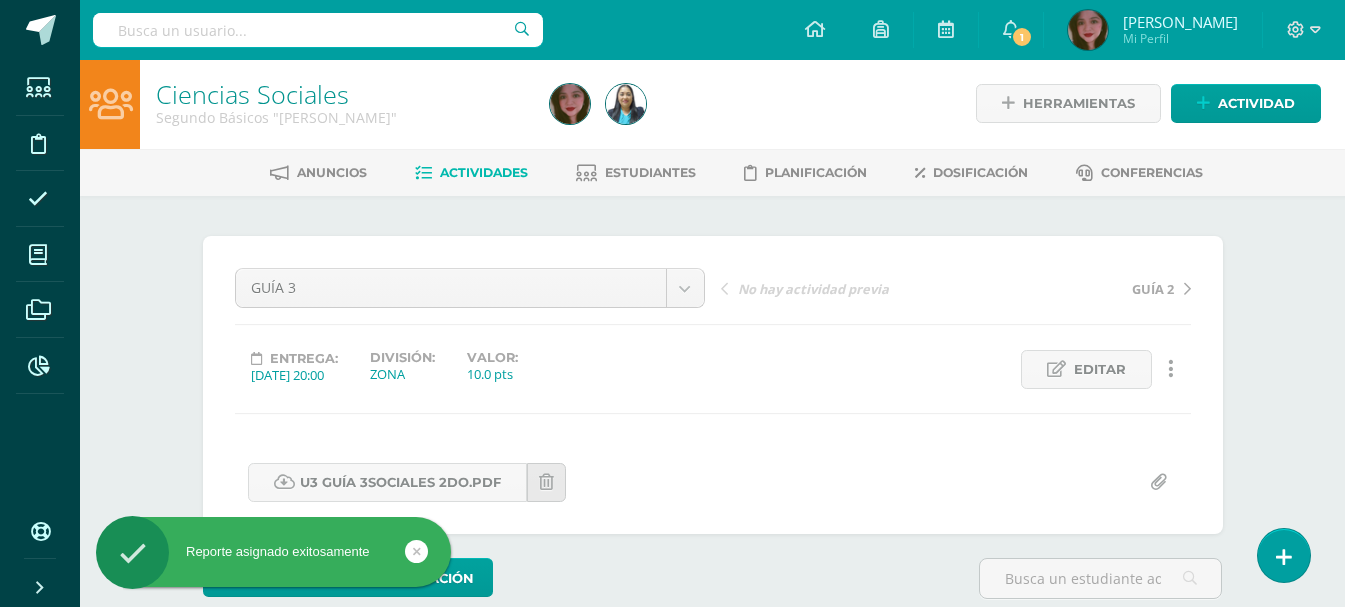 click at bounding box center (1284, 557) 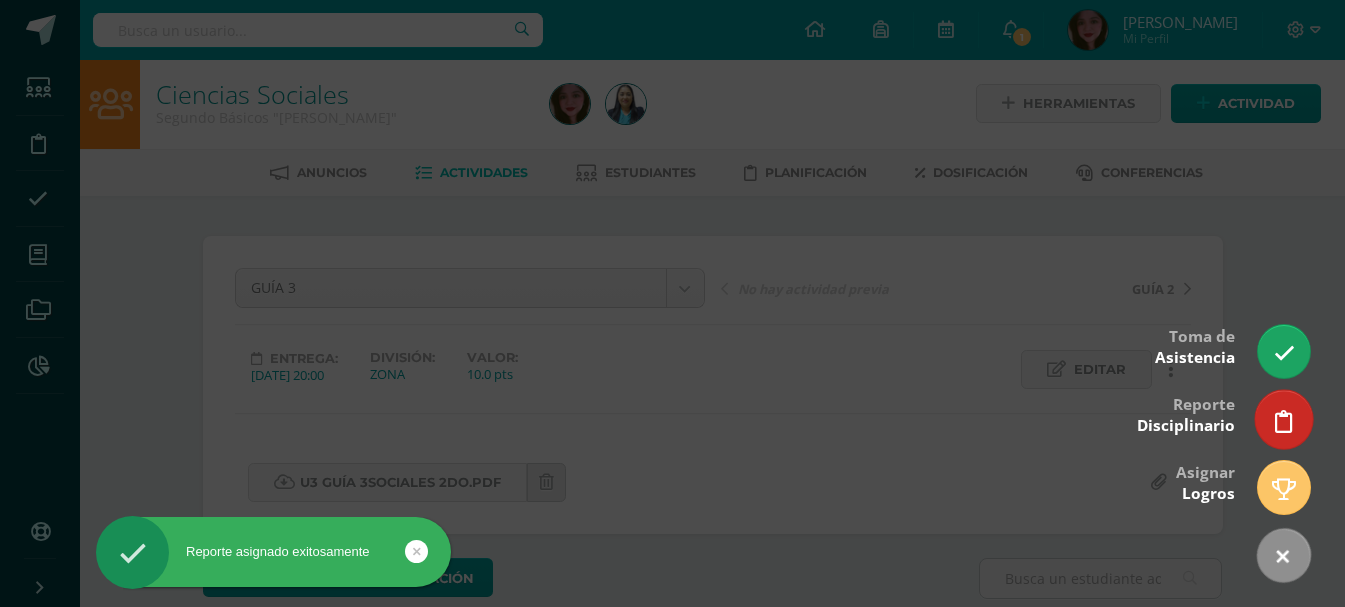 click at bounding box center [1284, 421] 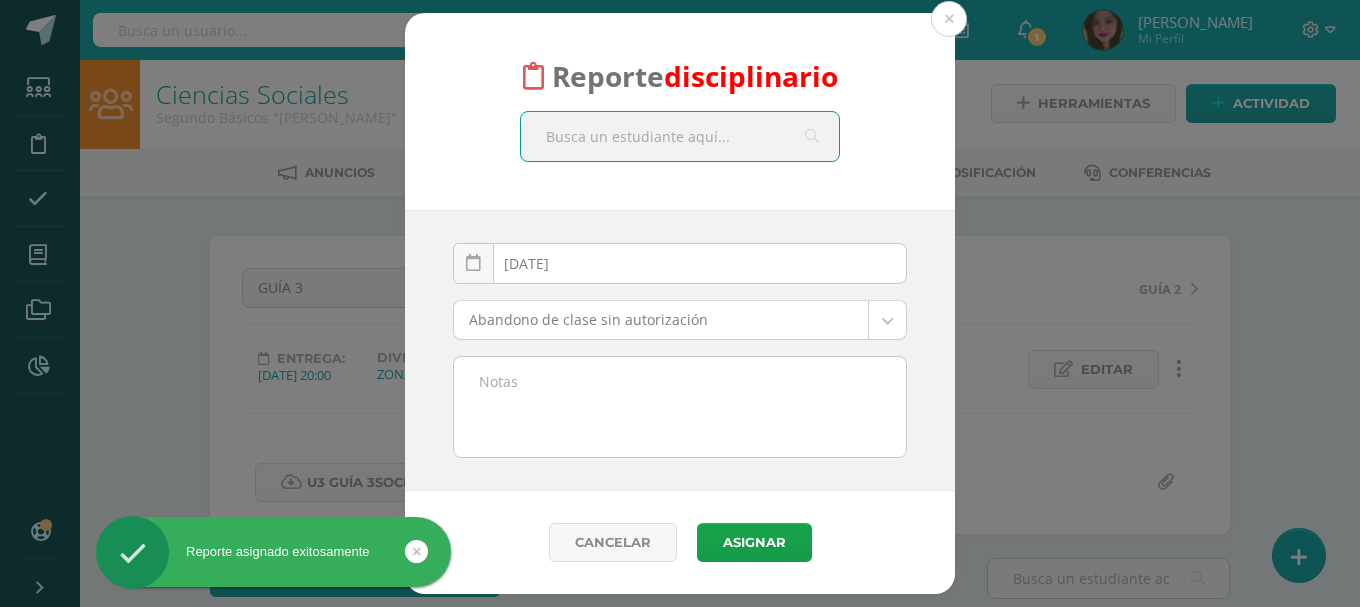 click at bounding box center [680, 136] 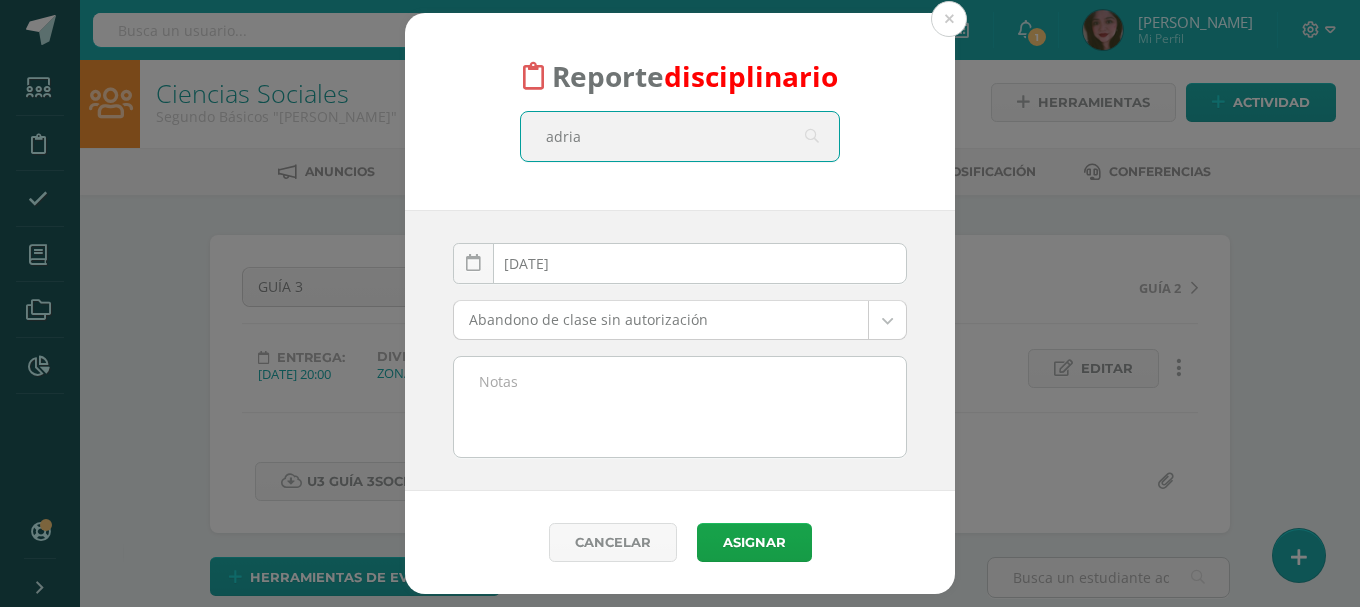 type on "adrian" 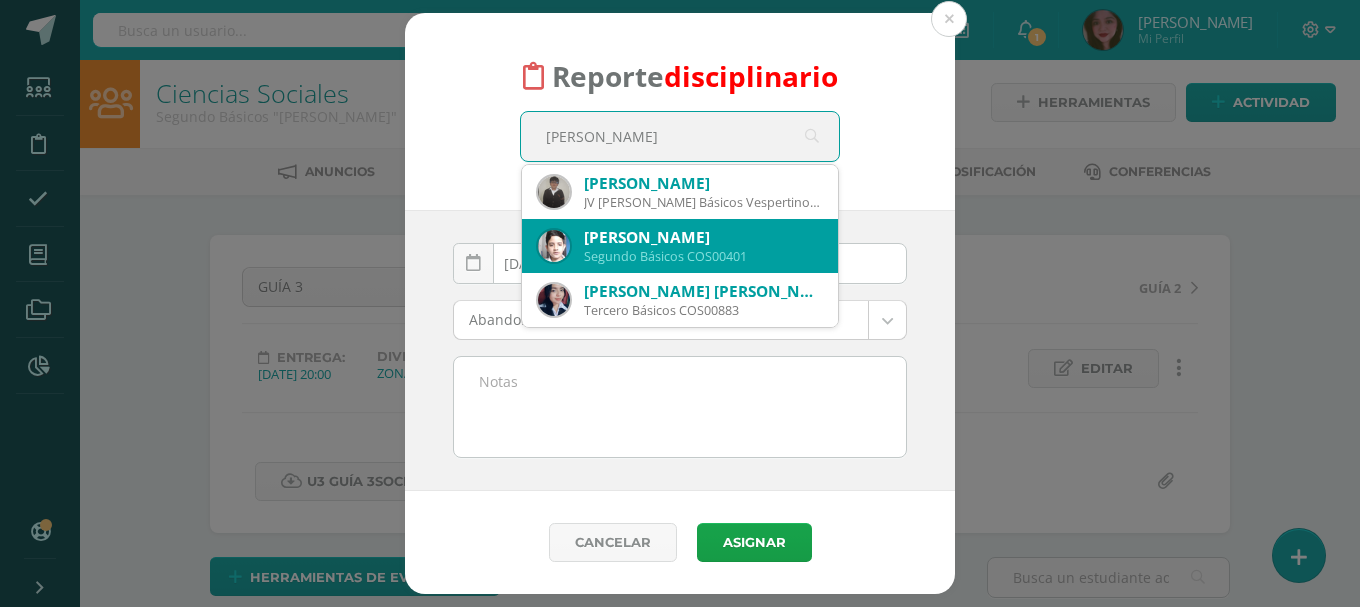scroll, scrollTop: 4, scrollLeft: 0, axis: vertical 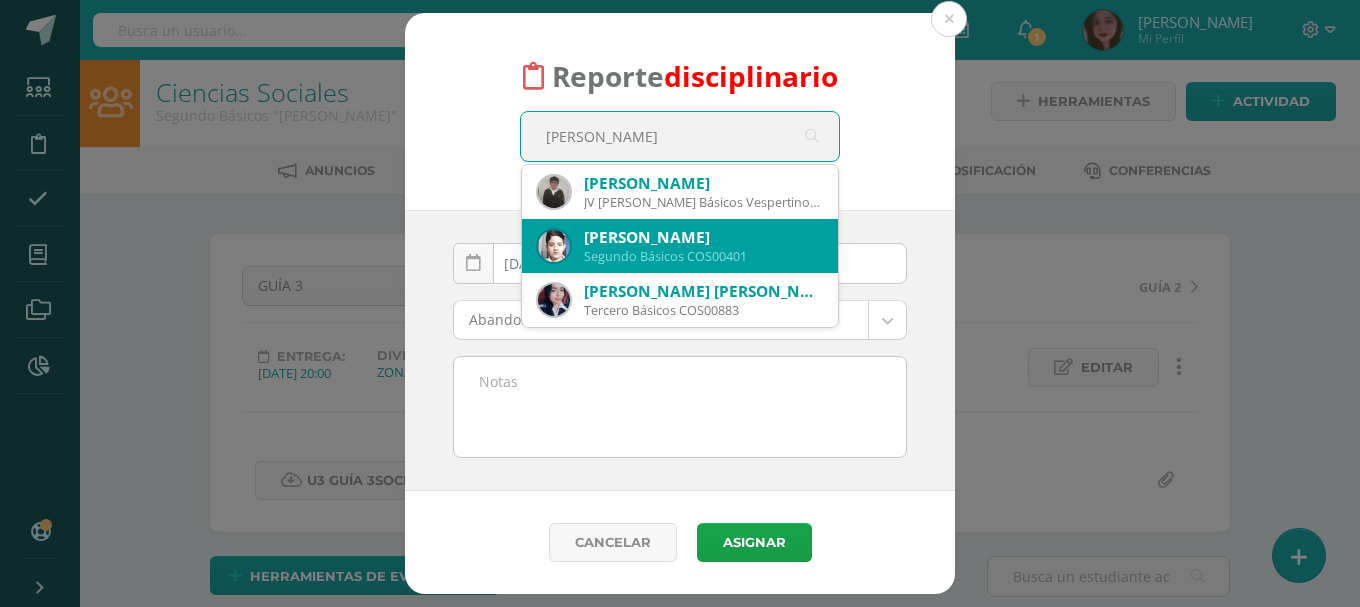 click on "Segundo Básicos COS00401" at bounding box center (703, 256) 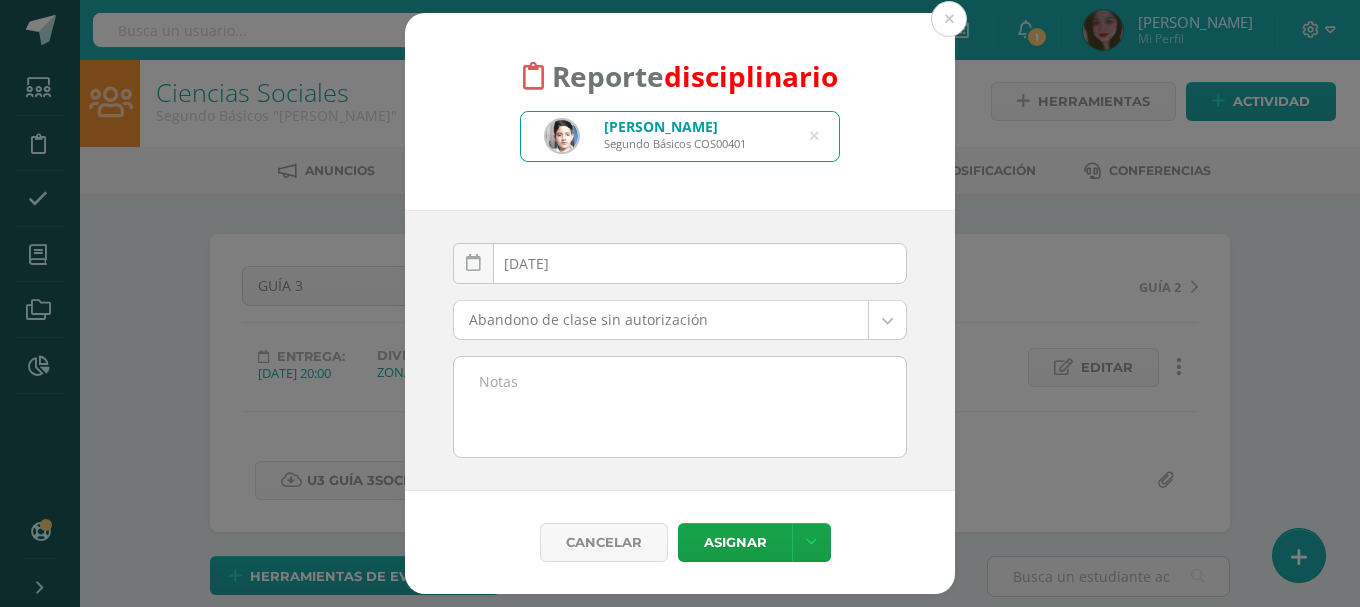 click on "Reporte  disciplinario Adrian Emmanuel Orozco Arríola Segundo Básicos COS00401 adrian 2025-07-10 July, 2025 Mo Tu We Th Fr Sa Su 30 1 2 3 4 5 6 7 8 9 10 11 12 13 14 15 16 17 18 19 20 21 22 23 24 25 26 27 28 29 30 31 1 2 3 4 5 6 7 8 9 10 false Clear date     Abandono de clase sin autorización                             Abandono de clase sin autorización Copiar o dar copia de tarea(s) Corte de cabello incorrecto o necesario Daños o destrucción de propiedad privada Demostraciones afectivas fuera de lugar Entrada tarde Entrego tarea incompleta Falta de respeto a docentes Lenguaje inapropiado No activó audio No encendió cámara No entregó tarea No porta carné de identificación No presentó material No sigue instrucciones No usa los zapatos /tenis del uniforme No usa uniforme completo Otros Realiza Bullying o Ciberbullyng a un  miembro de la comunidad educativa Sin  rasurar  barba o bigote Sustraer objetos que no le pertenecen Tiene cabello teñido Usa hendidura de ceja Usa Maquillaje Usa Piercing" at bounding box center [680, 1506] 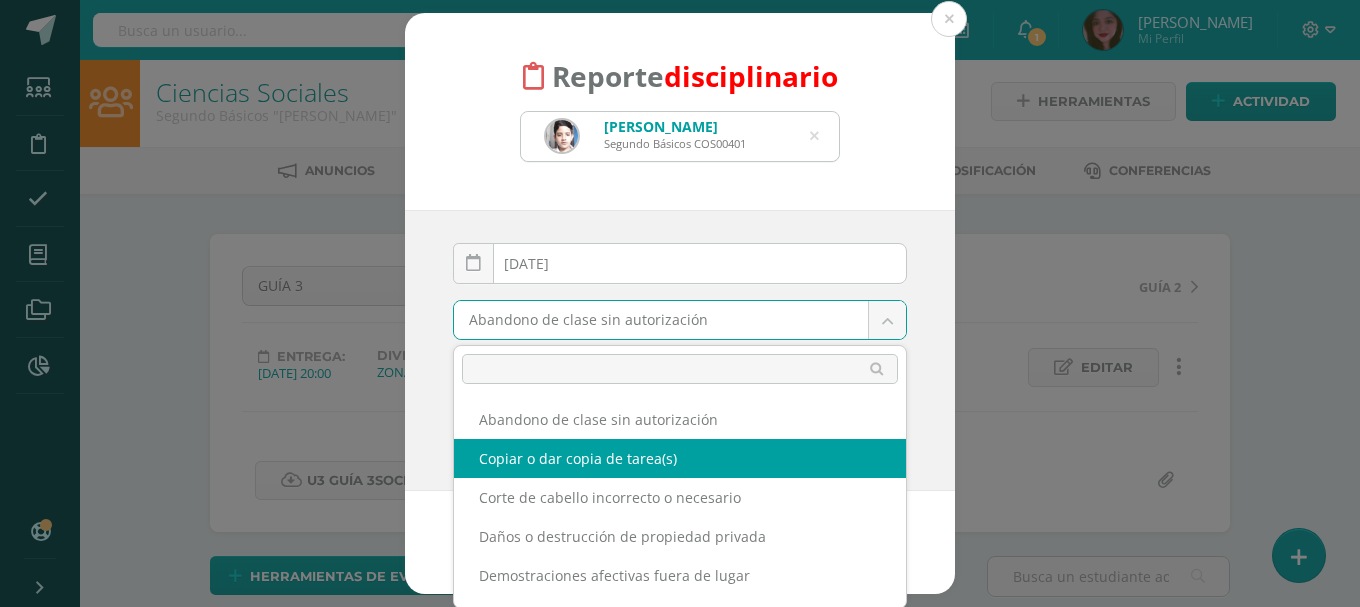 scroll, scrollTop: 499, scrollLeft: 0, axis: vertical 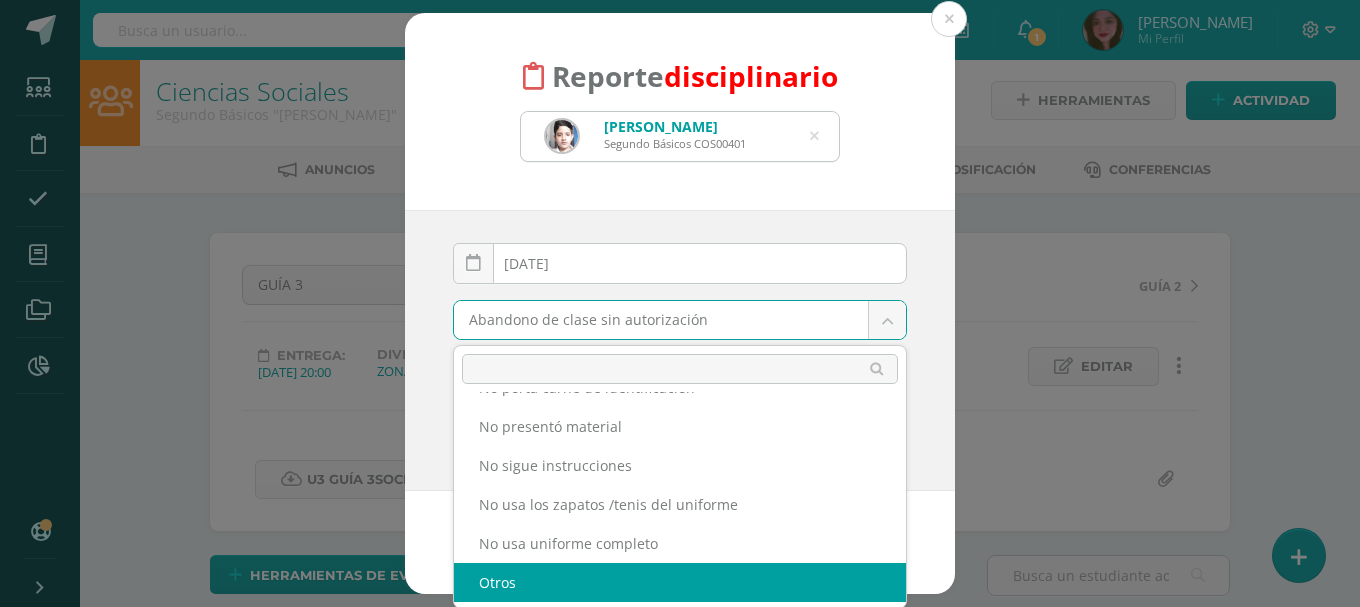 select on "31" 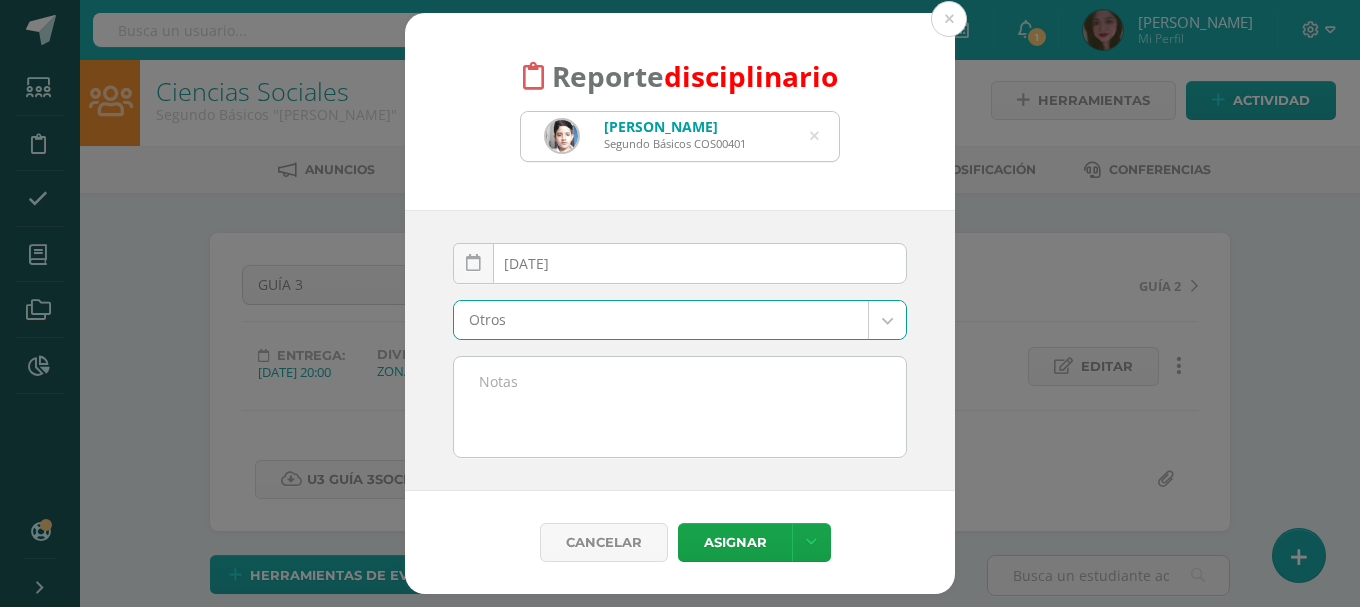 click at bounding box center [680, 407] 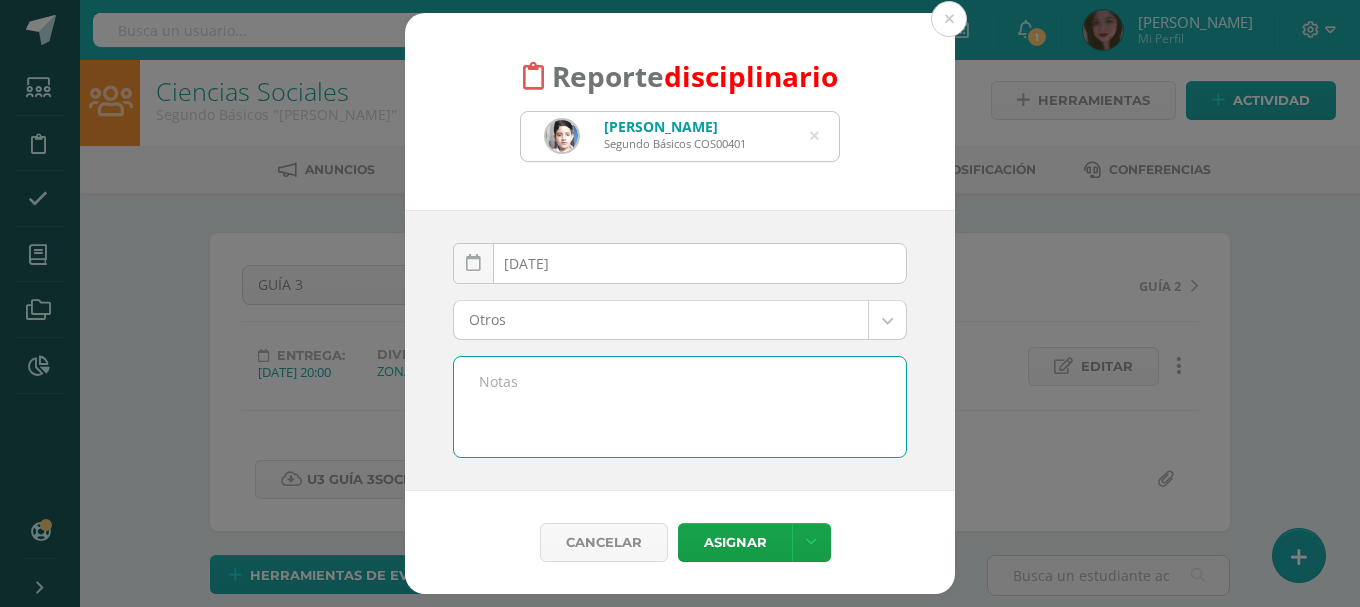 paste on "Entregó incompleta la guía 3" 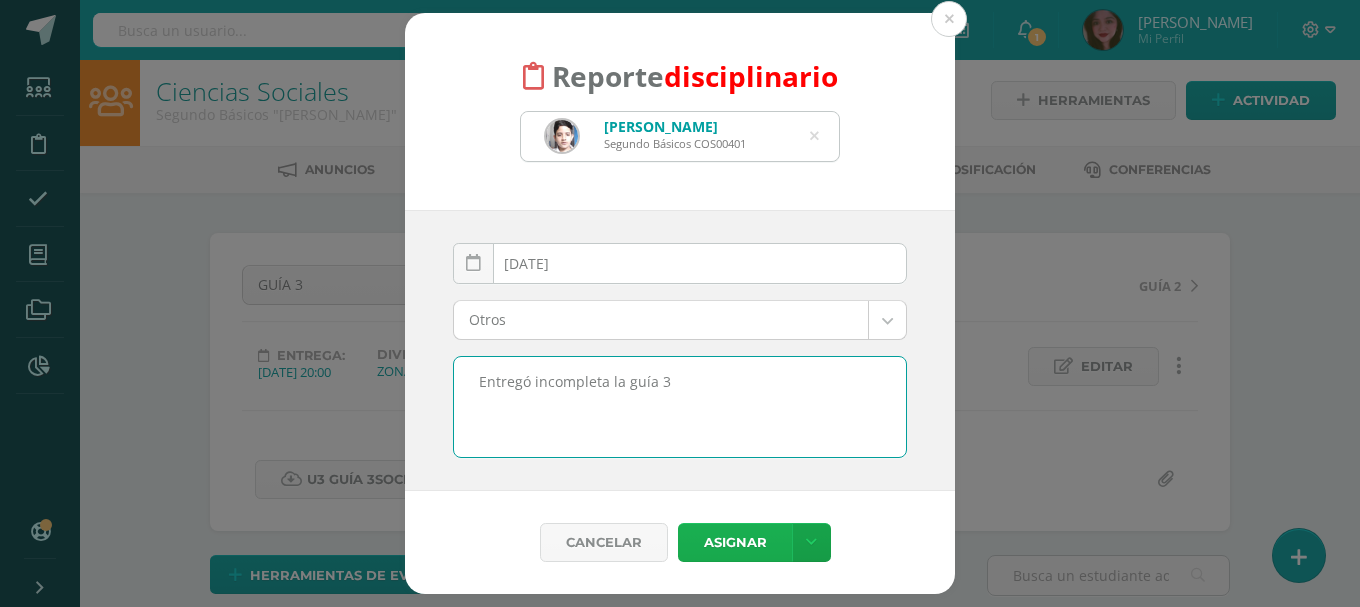 type on "Entregó incompleta la guía 3" 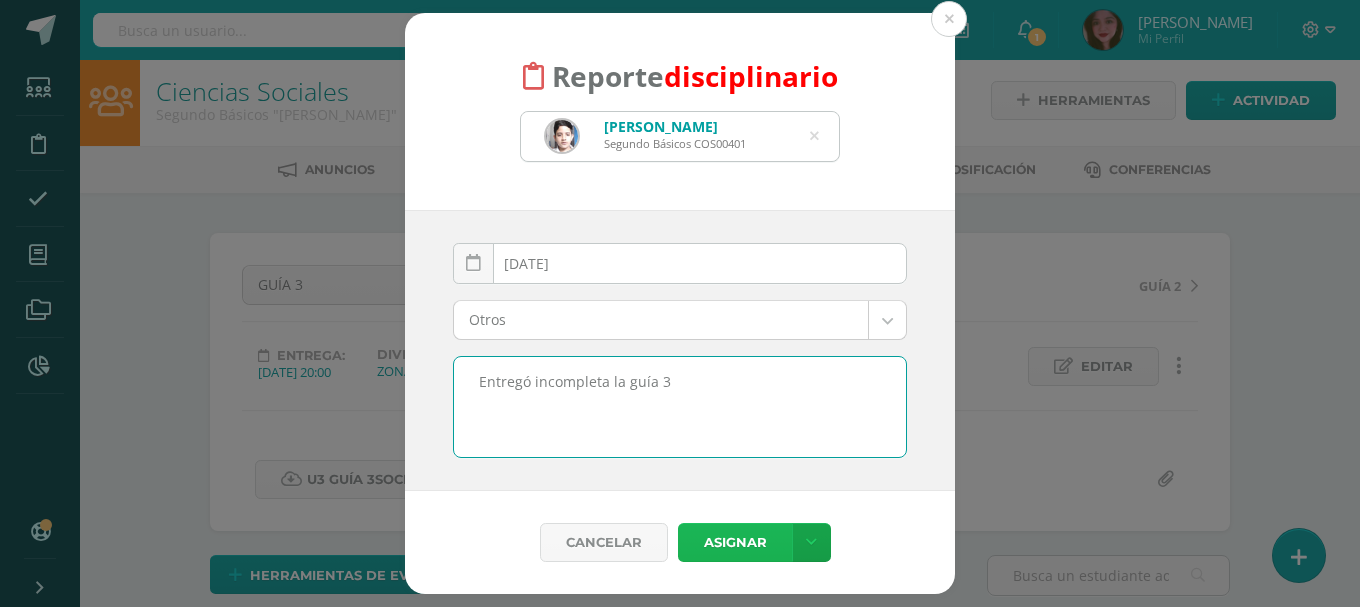 click on "Asignar" at bounding box center [735, 542] 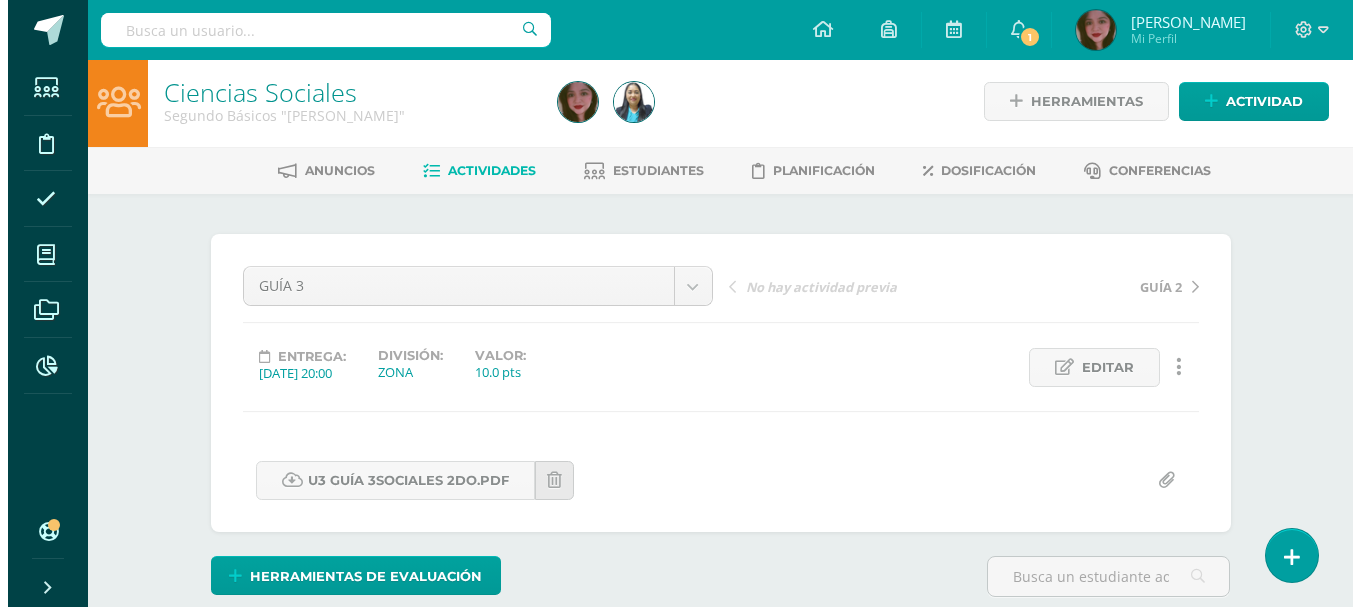 scroll, scrollTop: 5, scrollLeft: 0, axis: vertical 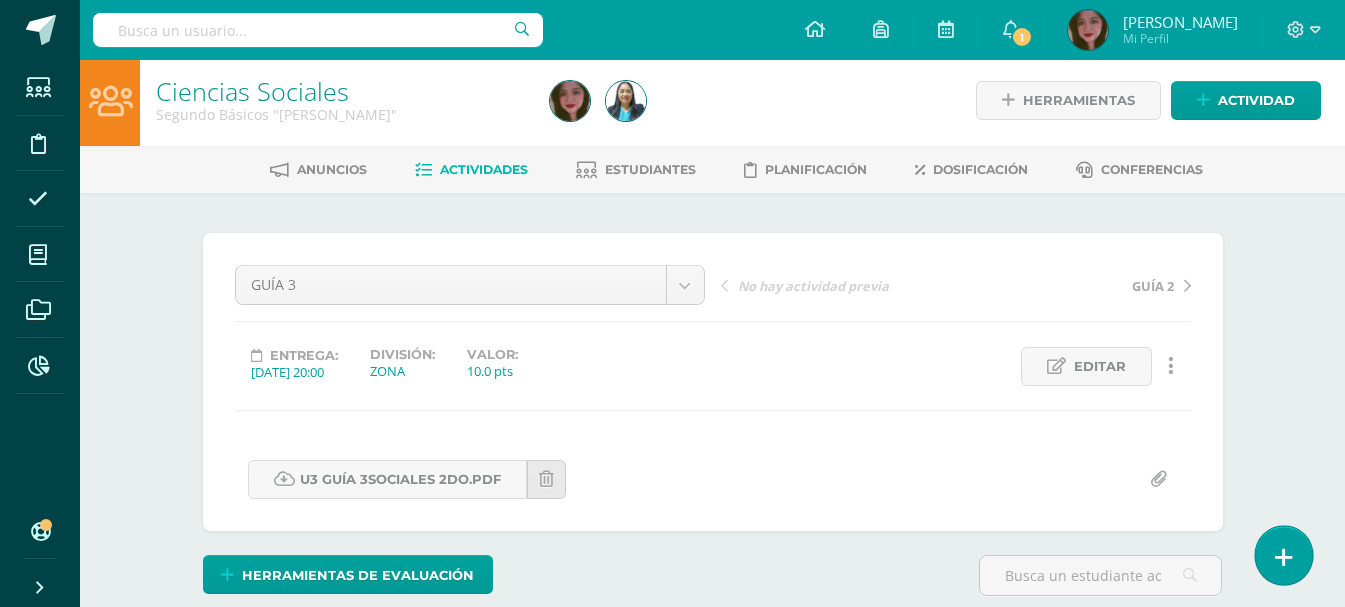 click at bounding box center (1283, 555) 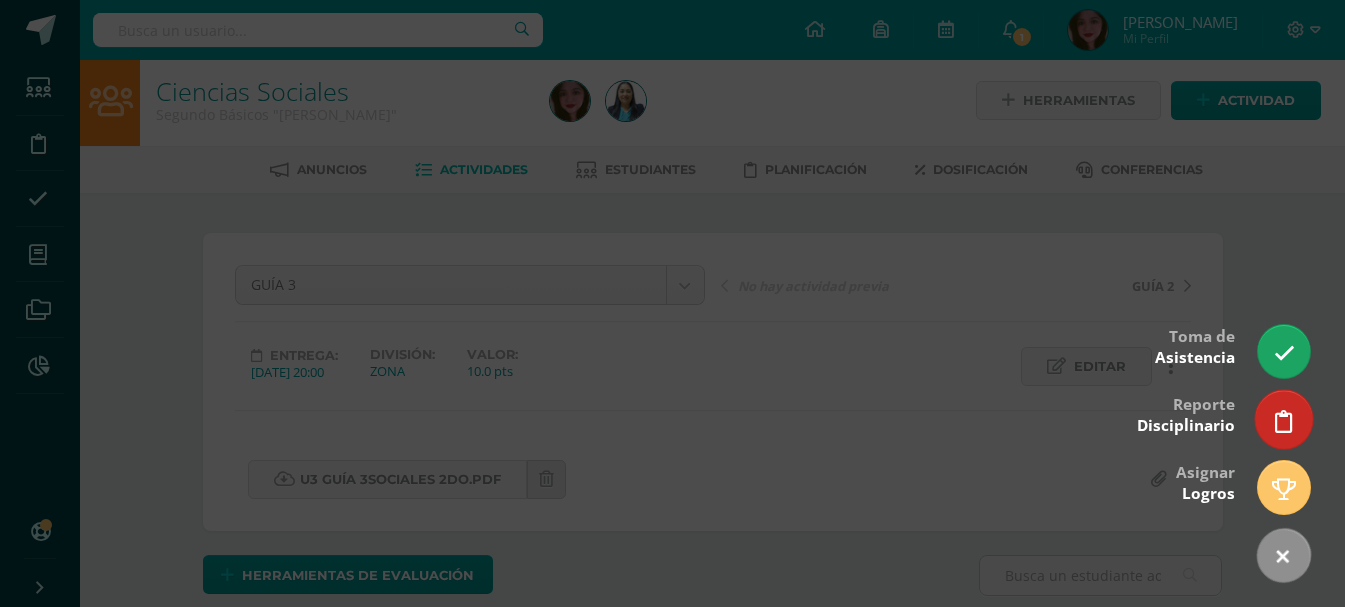 click at bounding box center (1284, 421) 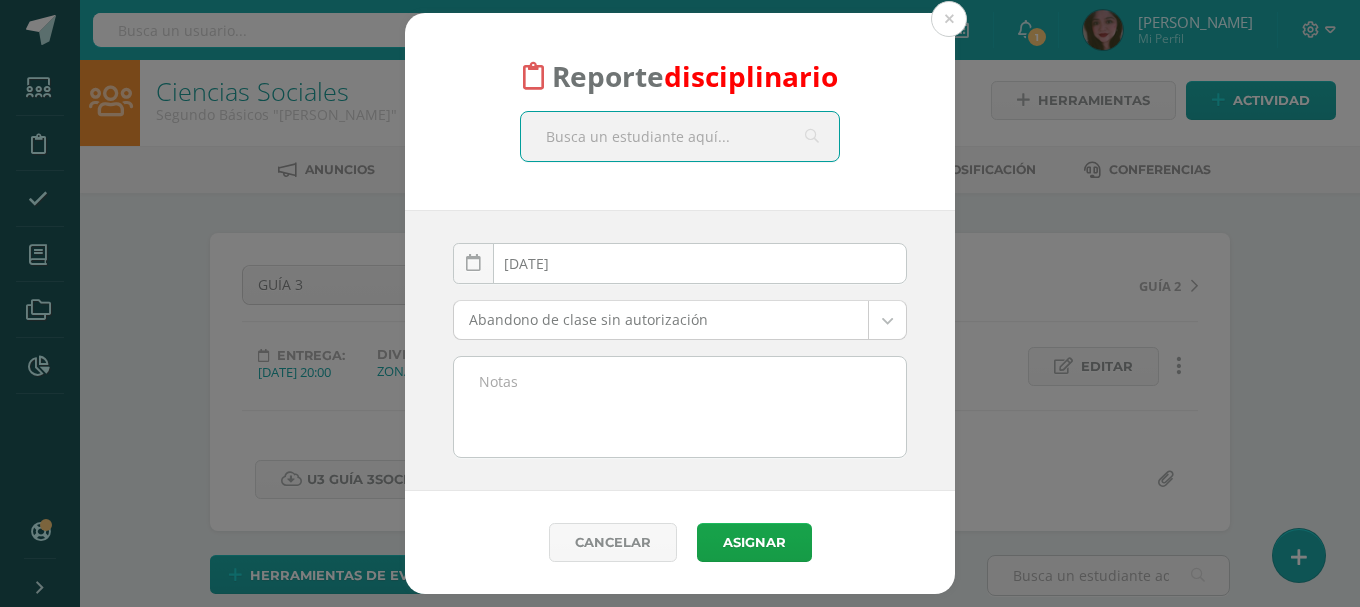 click at bounding box center (680, 136) 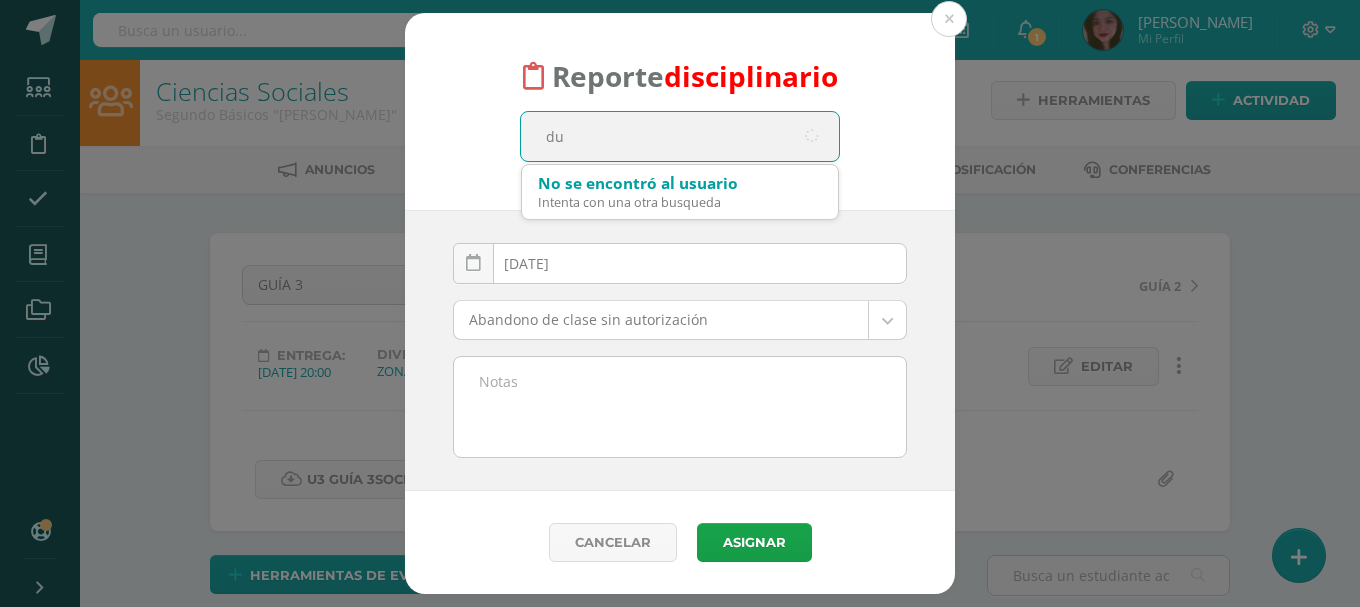 type on "dub" 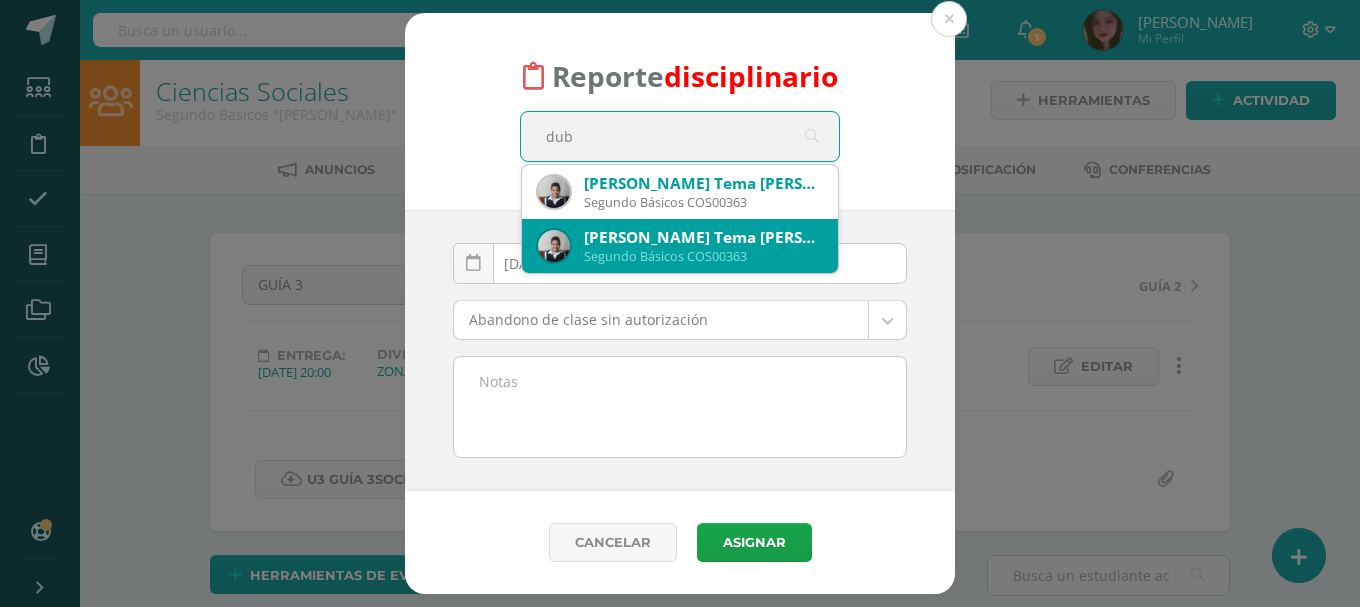 click on "[PERSON_NAME] Tema [PERSON_NAME]" at bounding box center [703, 237] 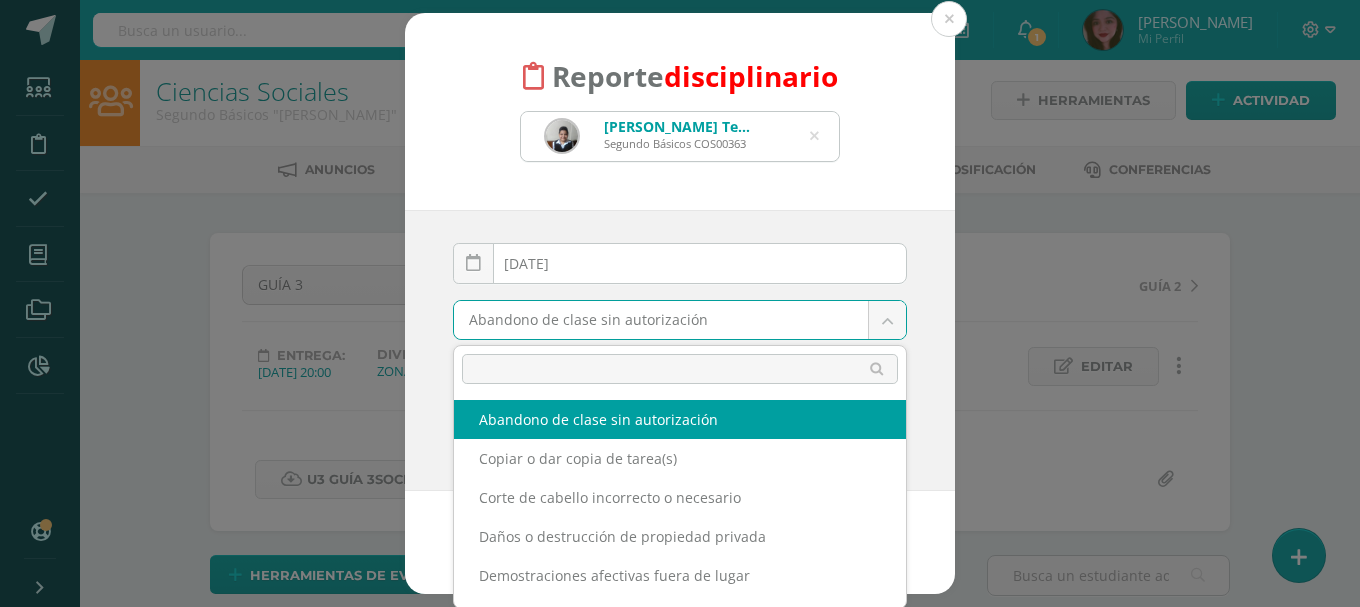 click on "Reporte  disciplinario José David Tema Dubon Segundo Básicos COS00363 dub 2025-07-10 July, 2025 Mo Tu We Th Fr Sa Su 30 1 2 3 4 5 6 7 8 9 10 11 12 13 14 15 16 17 18 19 20 21 22 23 24 25 26 27 28 29 30 31 1 2 3 4 5 6 7 8 9 10 false Clear date     Abandono de clase sin autorización     Abandono de clase sin autorización Copiar o dar copia de tarea(s) Corte de cabello incorrecto o necesario Daños o destrucción de propiedad privada Demostraciones afectivas fuera de lugar Entrada tarde Entrego tarea incompleta Falta de respeto a docentes Lenguaje inapropiado No activó audio No encendió cámara No entregó tarea No porta carné de identificación No presentó material No sigue instrucciones No usa los zapatos /tenis del uniforme No usa uniforme completo Otros Realiza Bullying o Ciberbullyng a un  miembro de la comunidad educativa Sin  rasurar  barba o bigote Sustraer objetos que no le pertenecen Tiene cabello teñido Usa hendidura de ceja Usa Maquillaje Usa pestañas postizas Usa Piercing Usa Pulseras" at bounding box center (680, 1615) 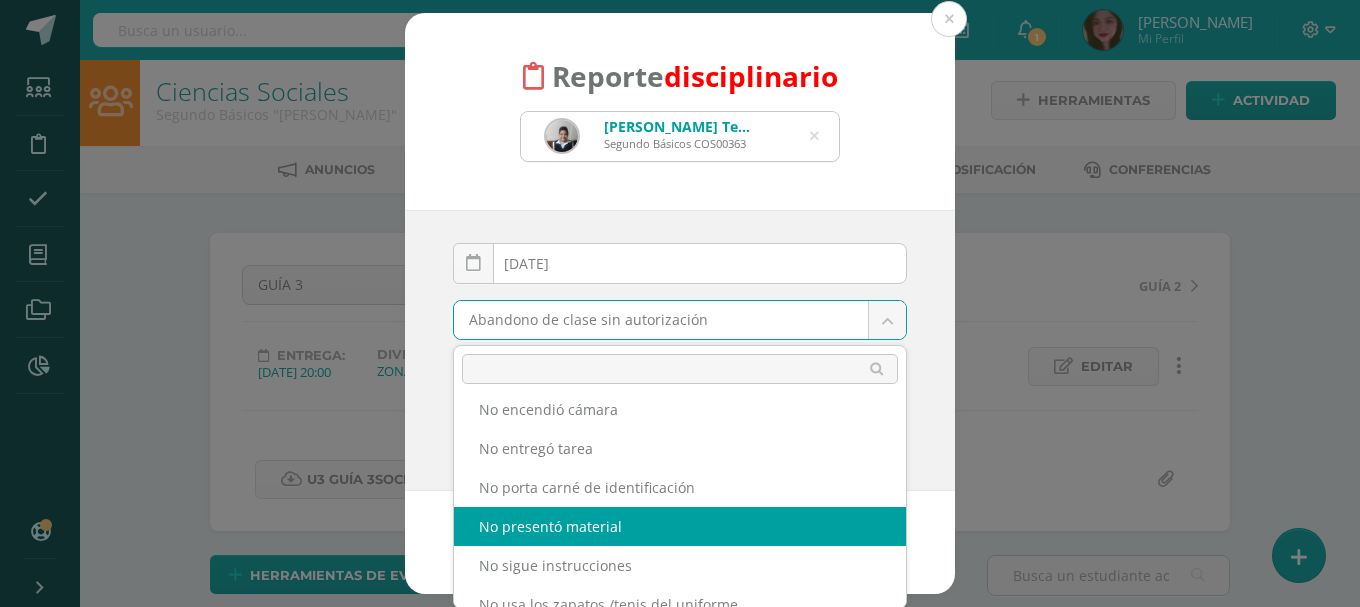scroll, scrollTop: 500, scrollLeft: 0, axis: vertical 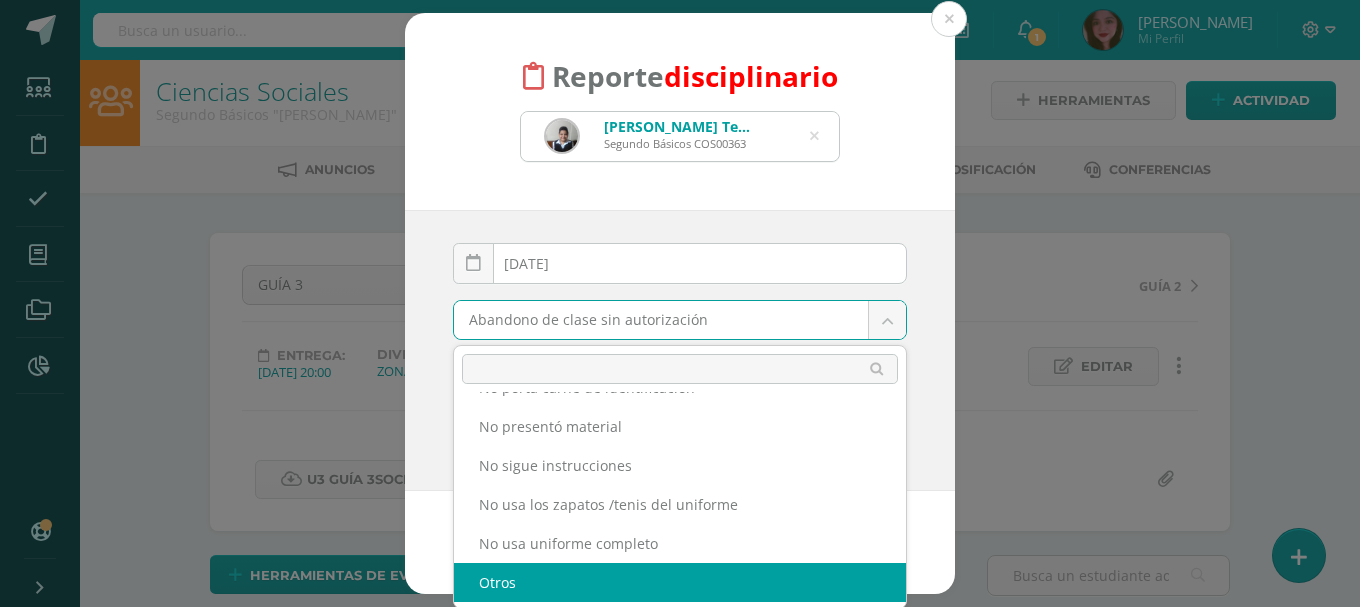 select on "31" 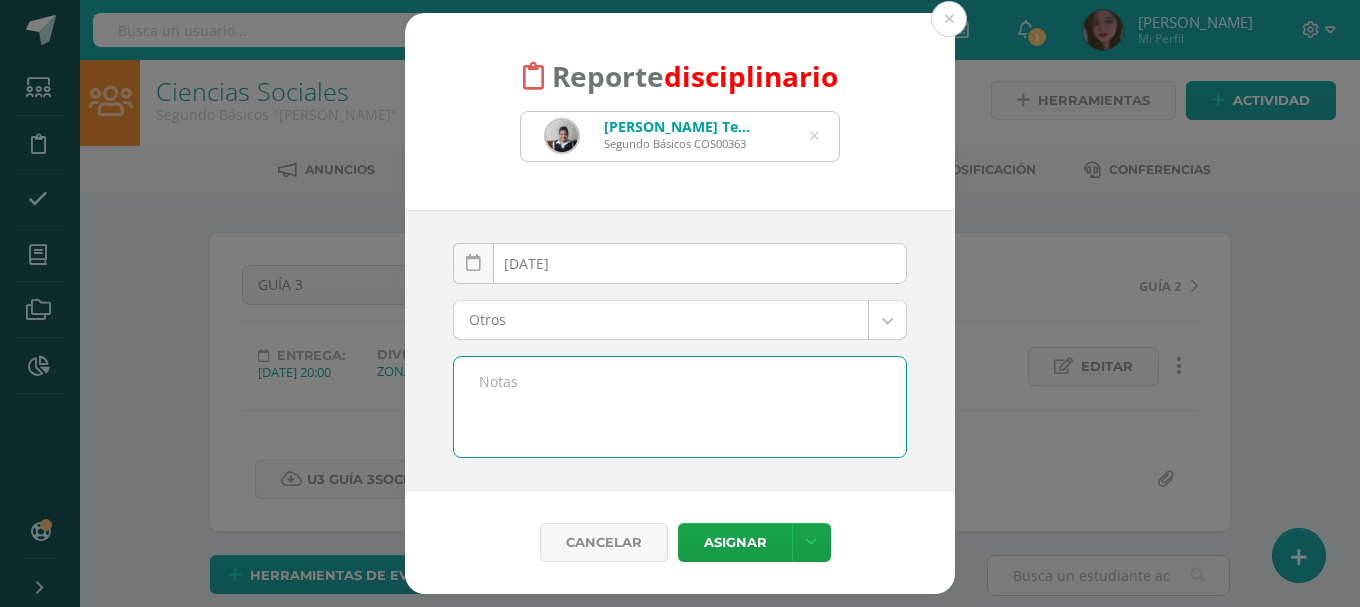 click at bounding box center [680, 407] 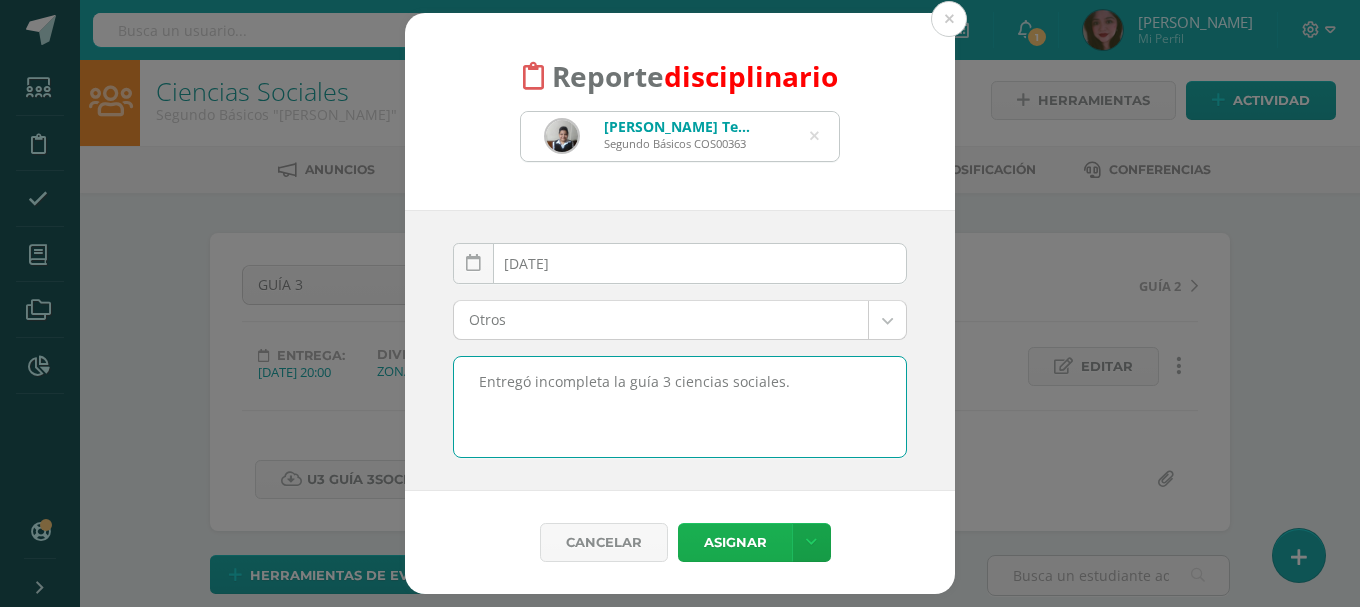 type on "Entregó incompleta la guía 3 ciencias sociales." 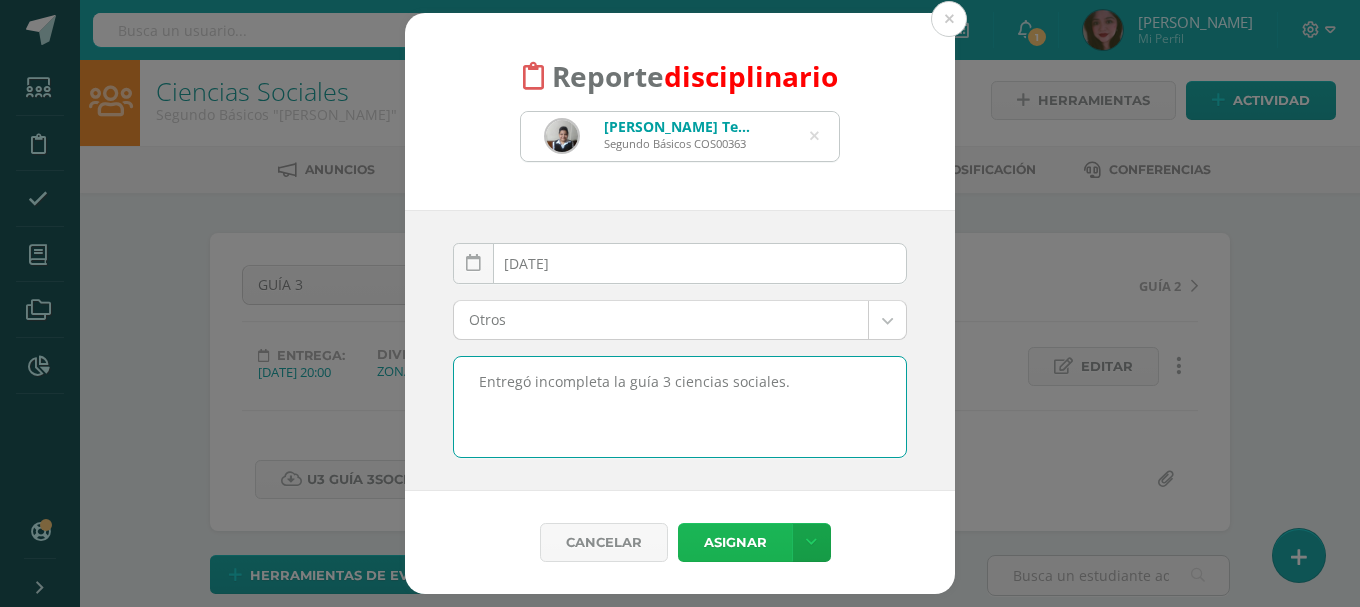 click on "Asignar" at bounding box center (735, 542) 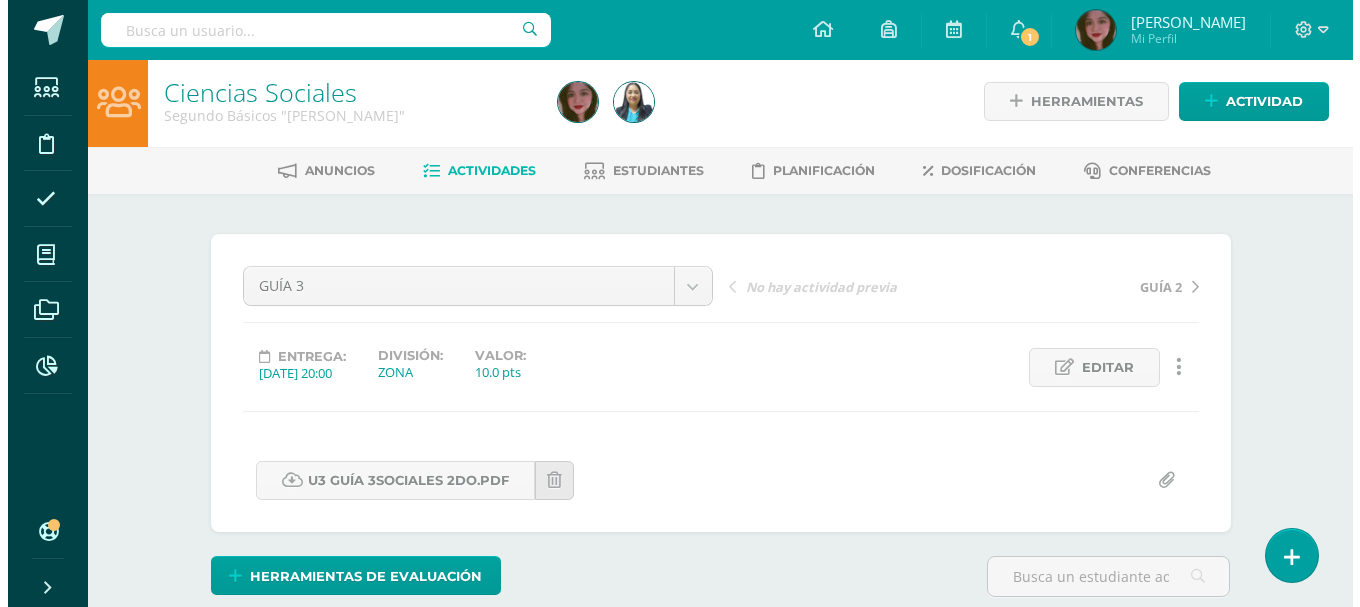 scroll, scrollTop: 5, scrollLeft: 0, axis: vertical 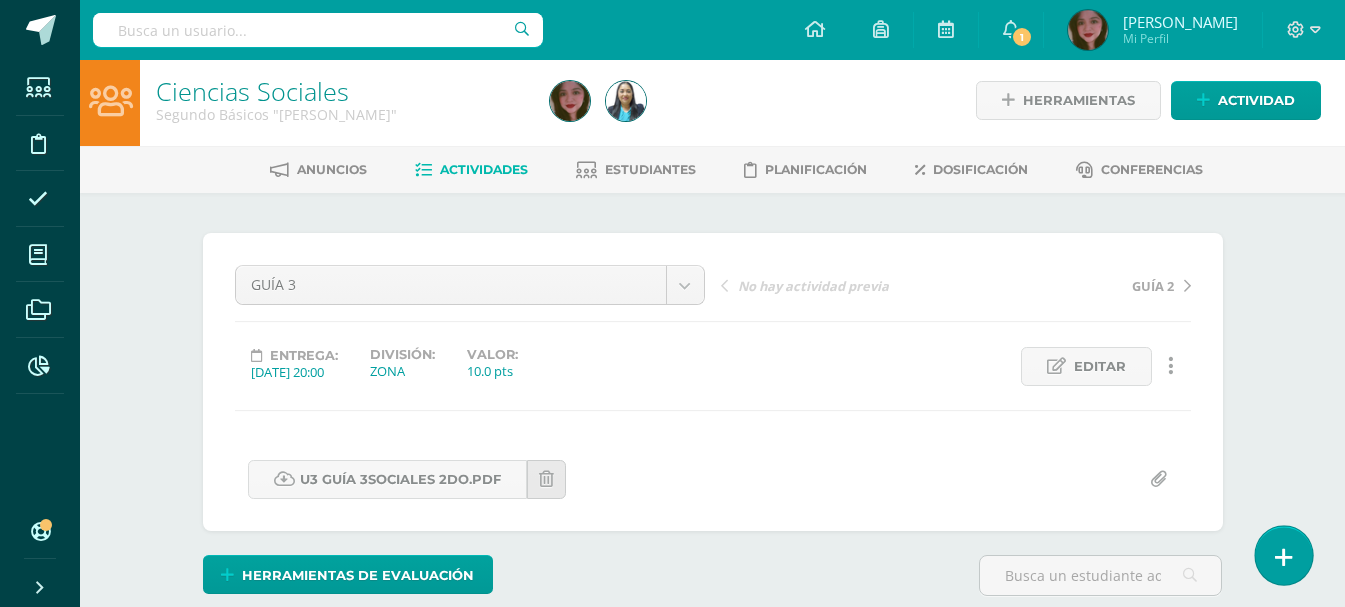 click at bounding box center [1283, 555] 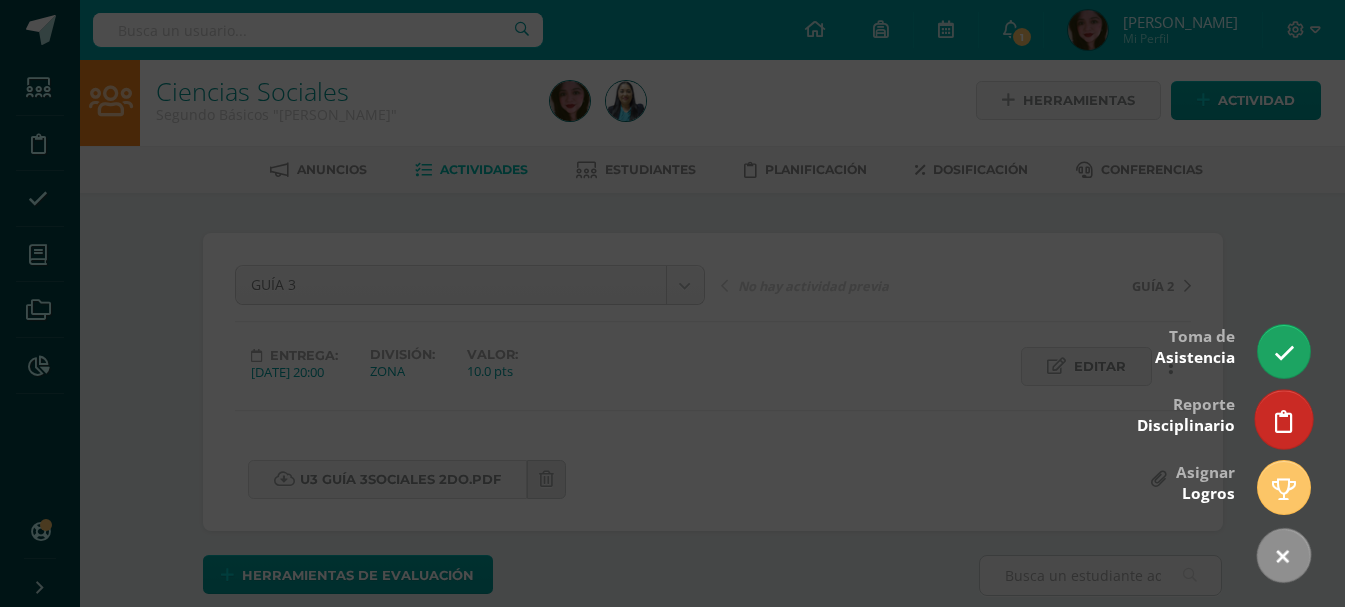 click at bounding box center (1284, 421) 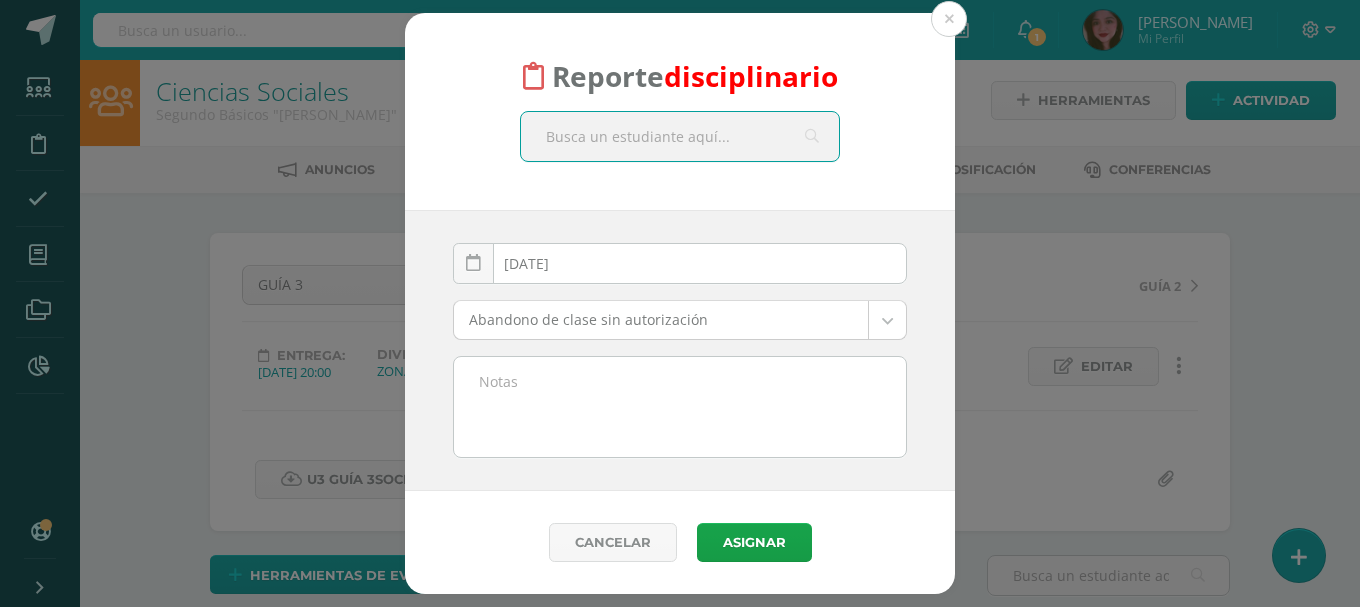 click at bounding box center [680, 136] 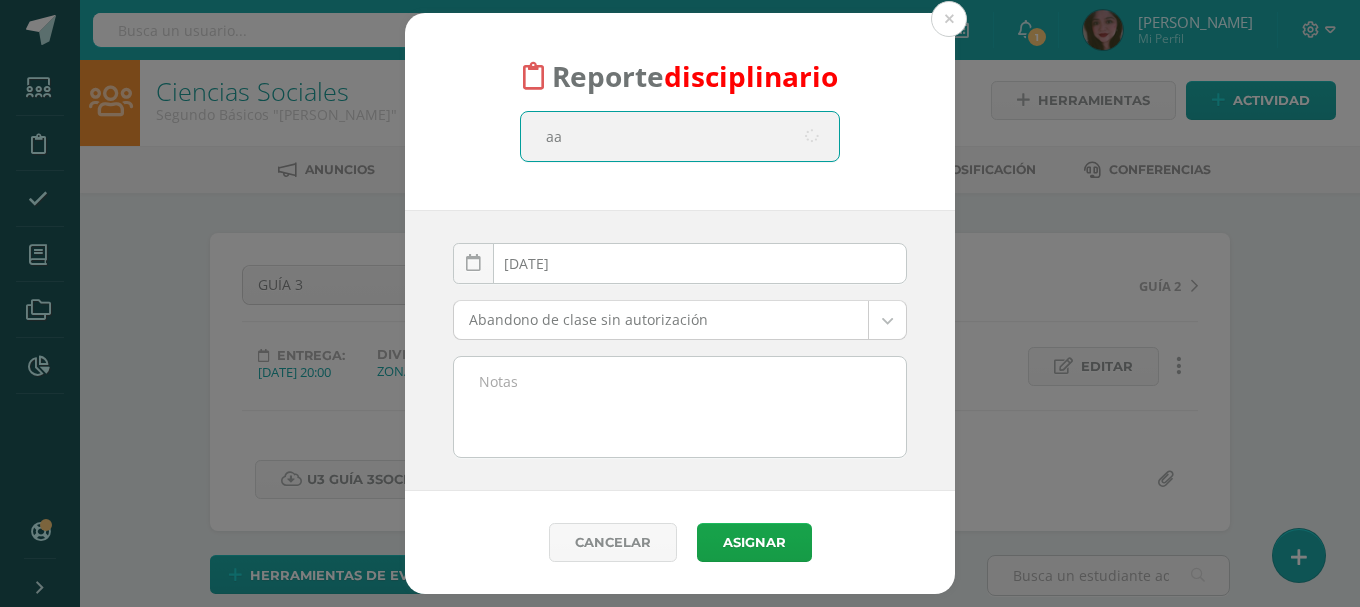 type on "aar" 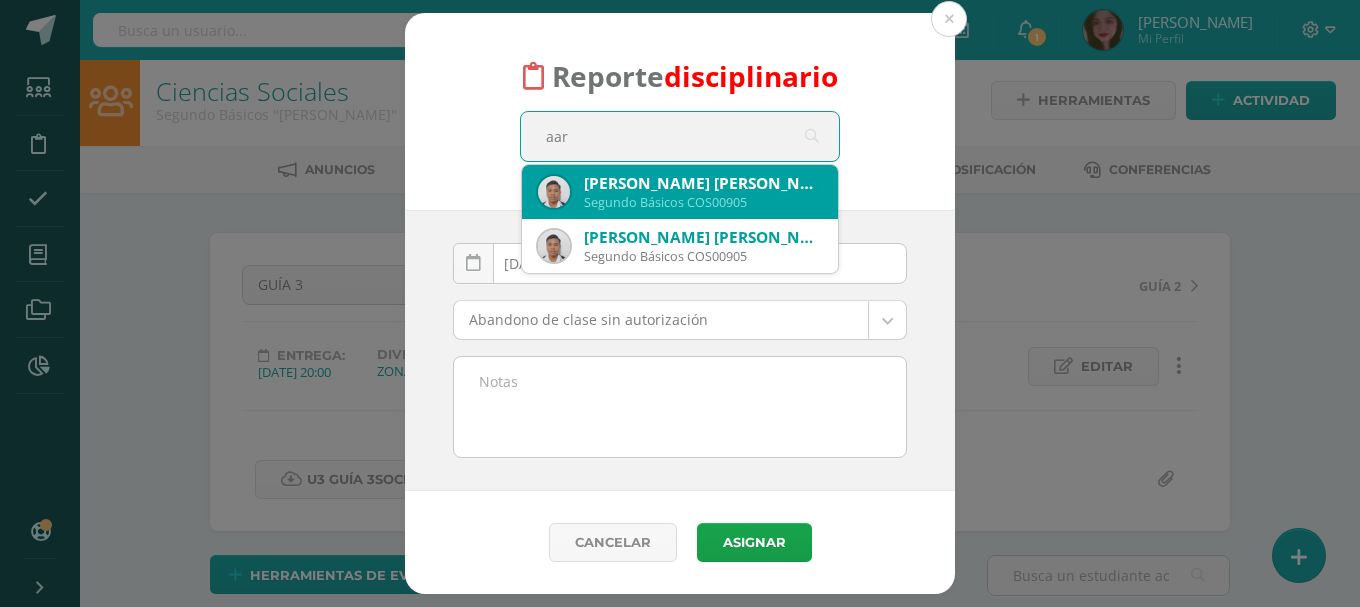 click on "Segundo Básicos COS00905" at bounding box center (703, 202) 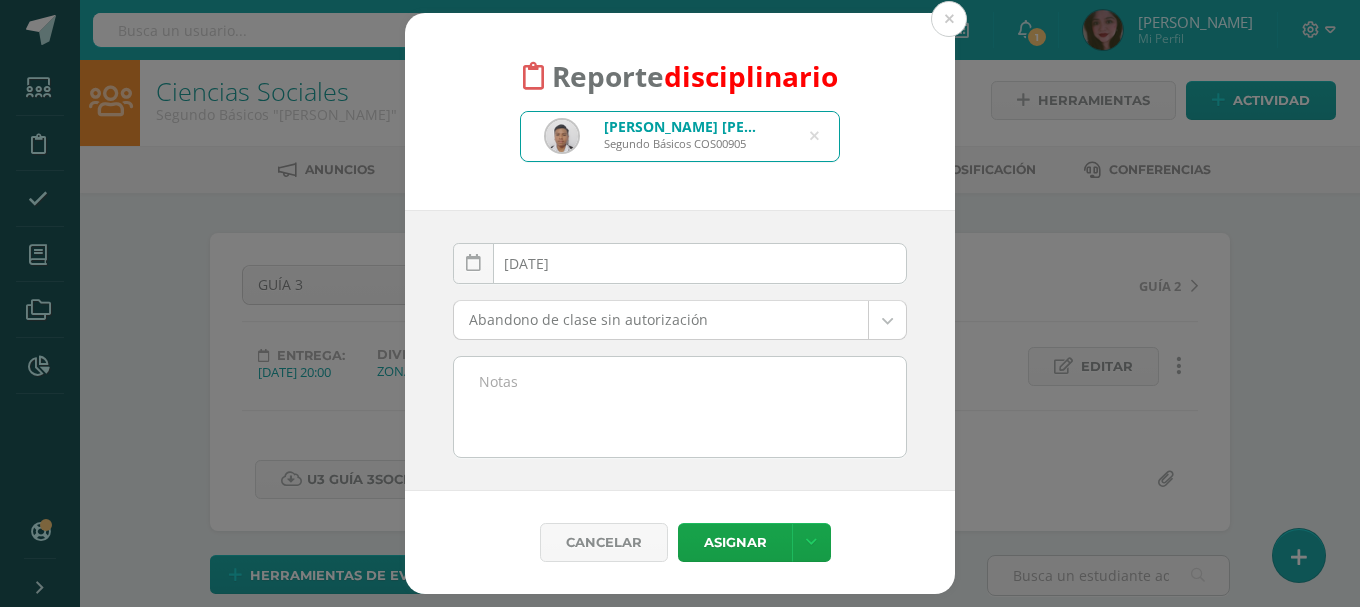 click on "Reporte  disciplinario Aarón Benjamin Adonai Vásquez Zepeda Segundo Básicos COS00905 aar 2025-07-10 July, 2025 Mo Tu We Th Fr Sa Su 30 1 2 3 4 5 6 7 8 9 10 11 12 13 14 15 16 17 18 19 20 21 22 23 24 25 26 27 28 29 30 31 1 2 3 4 5 6 7 8 9 10 false Clear date     Abandono de clase sin autorización                             Abandono de clase sin autorización Copiar o dar copia de tarea(s) Corte de cabello incorrecto o necesario Daños o destrucción de propiedad privada Demostraciones afectivas fuera de lugar Entrada tarde Entrego tarea incompleta Falta de respeto a docentes Lenguaje inapropiado No activó audio No encendió cámara No entregó tarea No porta carné de identificación No presentó material No sigue instrucciones No usa los zapatos /tenis del uniforme No usa uniforme completo Otros Realiza Bullying o Ciberbullyng a un  miembro de la comunidad educativa Sin  rasurar  barba o bigote Sustraer objetos que no le pertenecen Tiene cabello teñido Usa hendidura de ceja Usa Maquillaje Cancelar" at bounding box center [680, 1615] 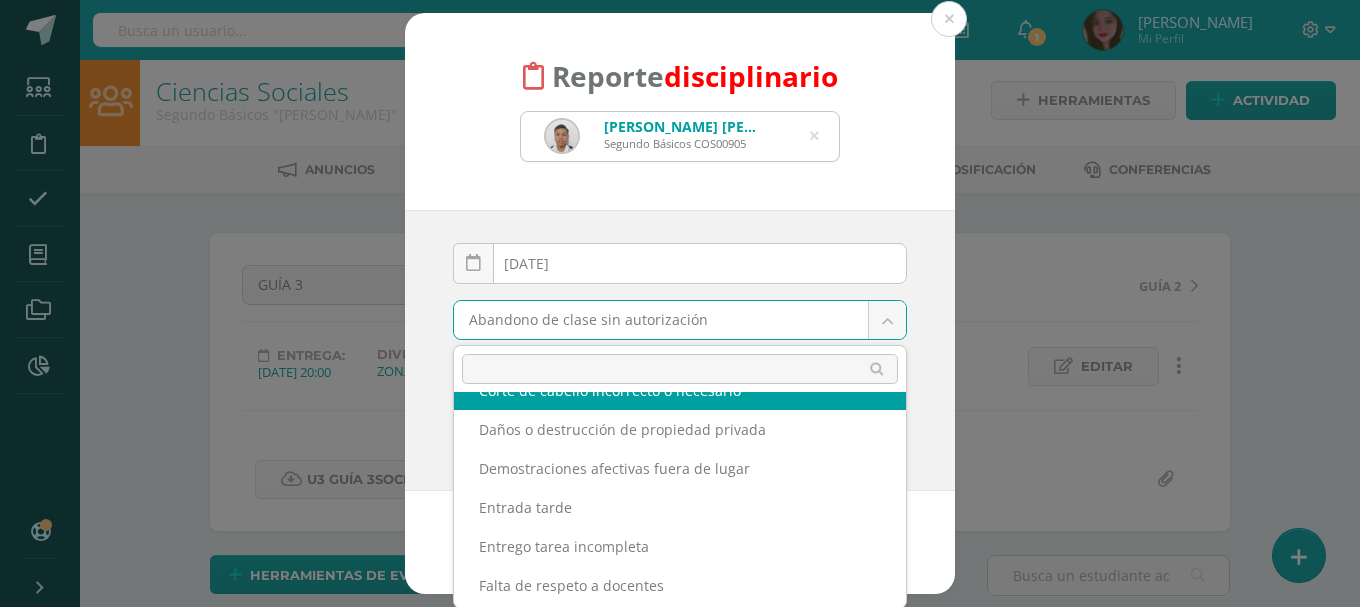 scroll, scrollTop: 300, scrollLeft: 0, axis: vertical 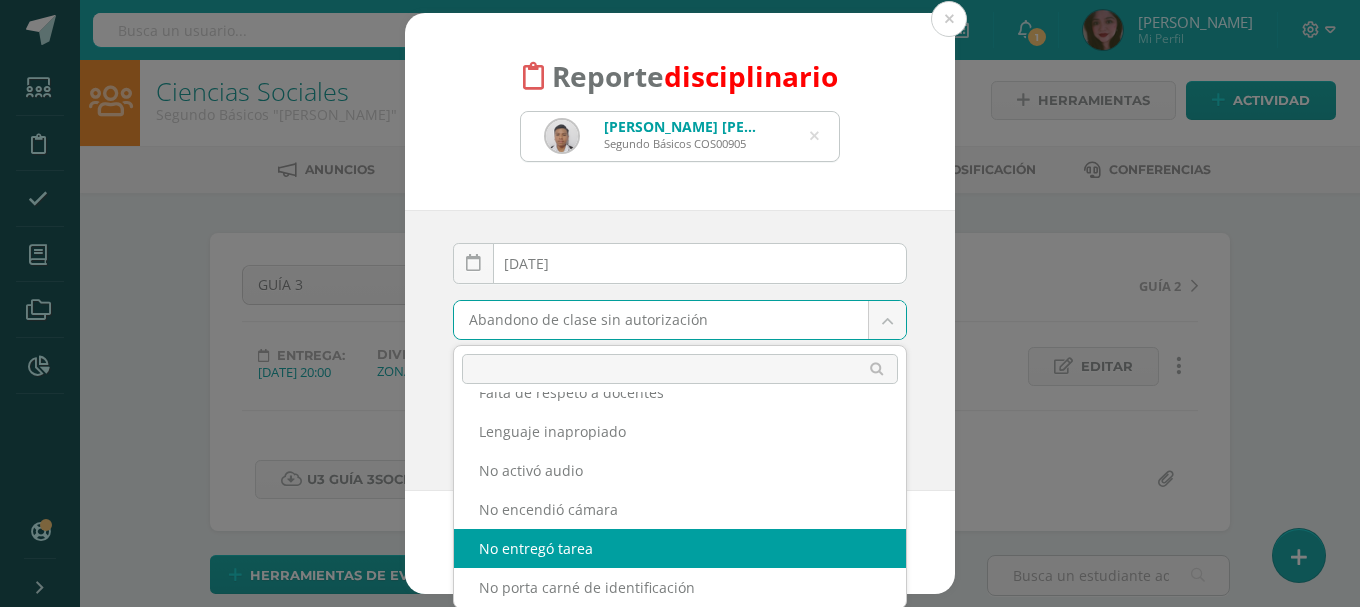 drag, startPoint x: 665, startPoint y: 539, endPoint x: 674, endPoint y: 505, distance: 35.17101 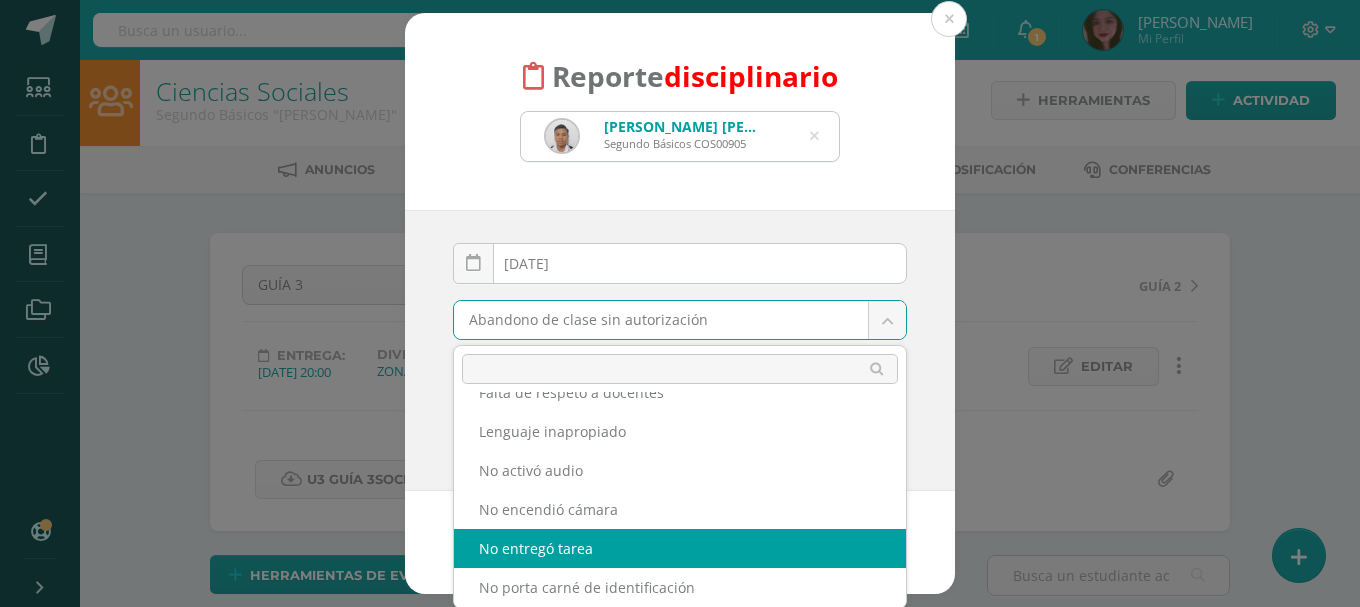 select on "14" 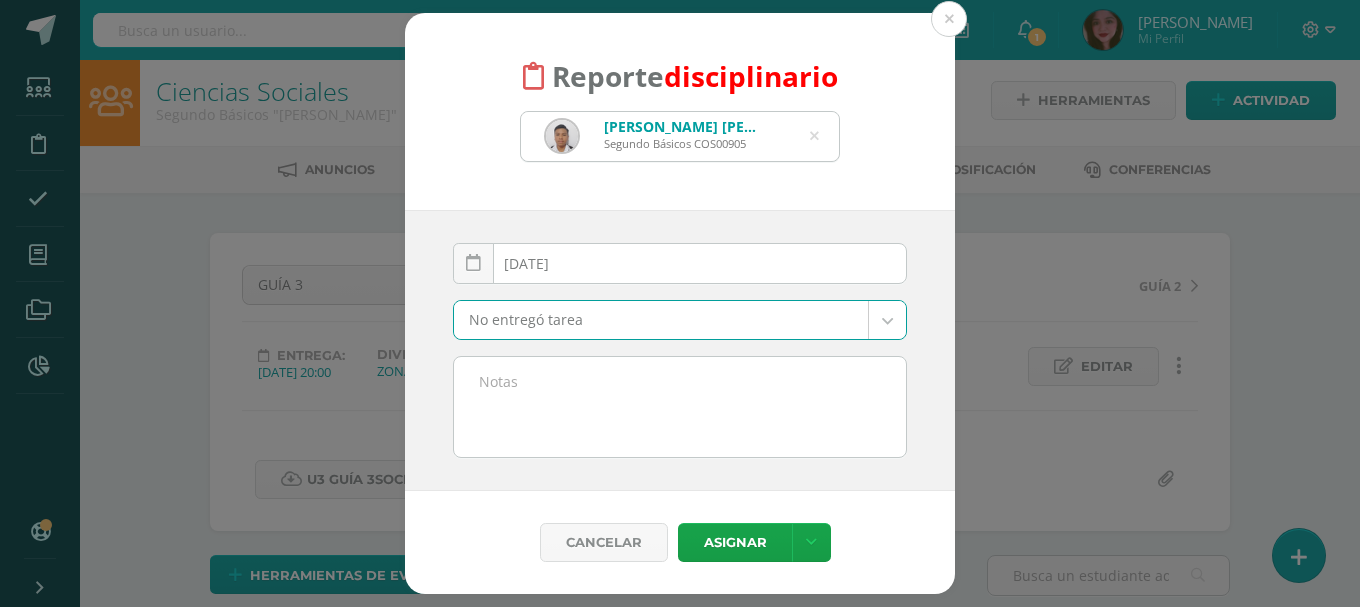 click at bounding box center [680, 407] 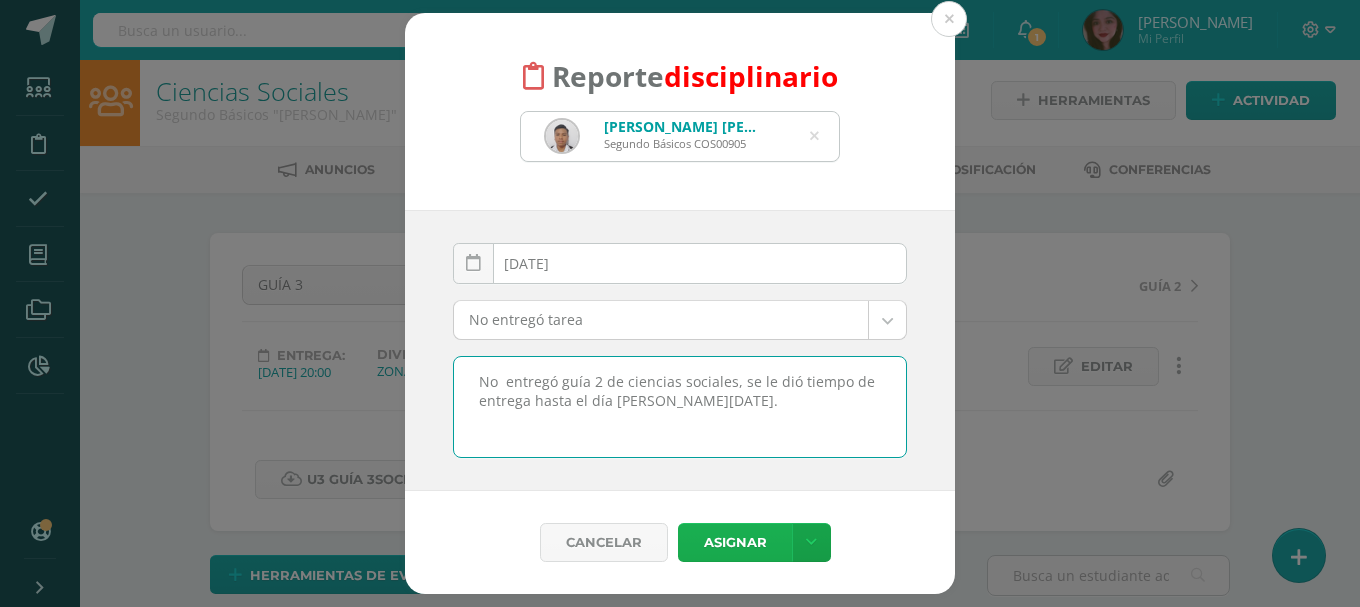 type on "No  entregó guía 2 de ciencias sociales, se le dió tiempo de entrega hasta el día de hoy." 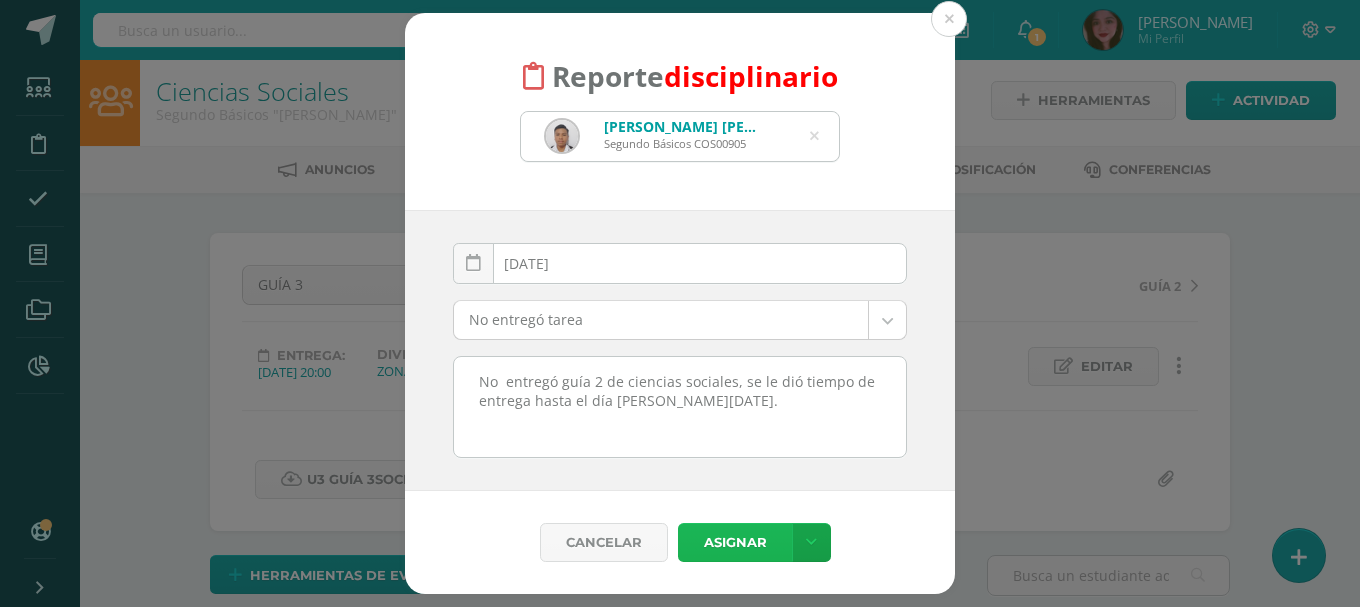 click on "Asignar" at bounding box center [735, 542] 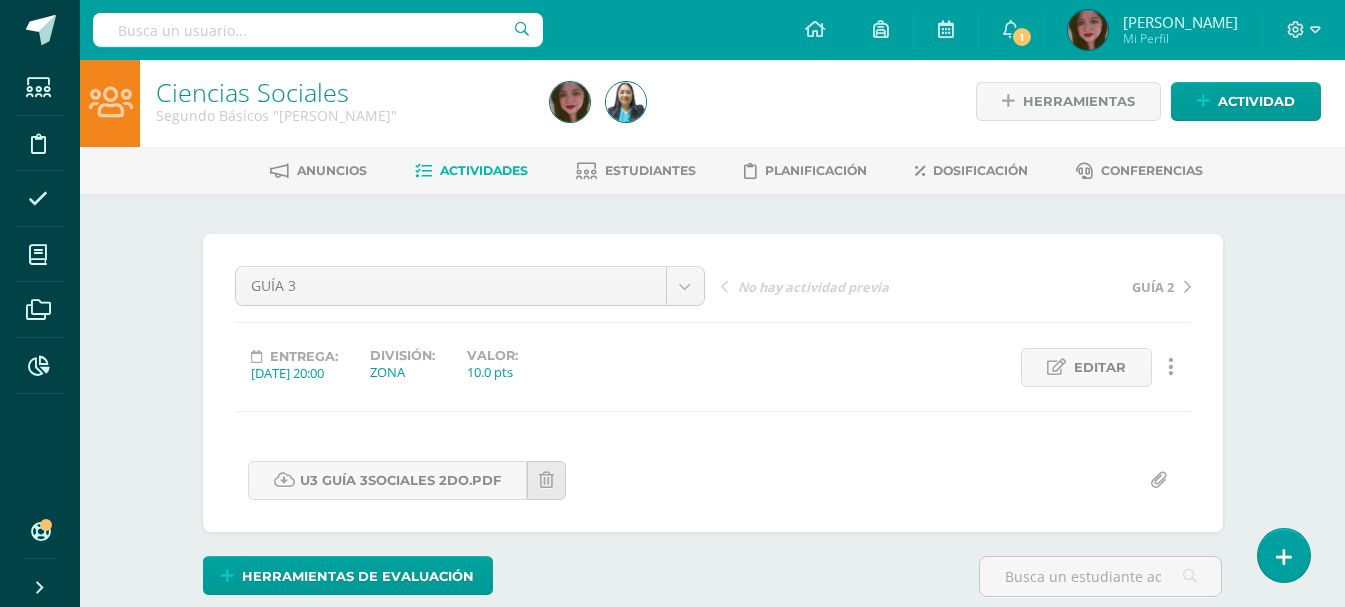 scroll, scrollTop: 5, scrollLeft: 0, axis: vertical 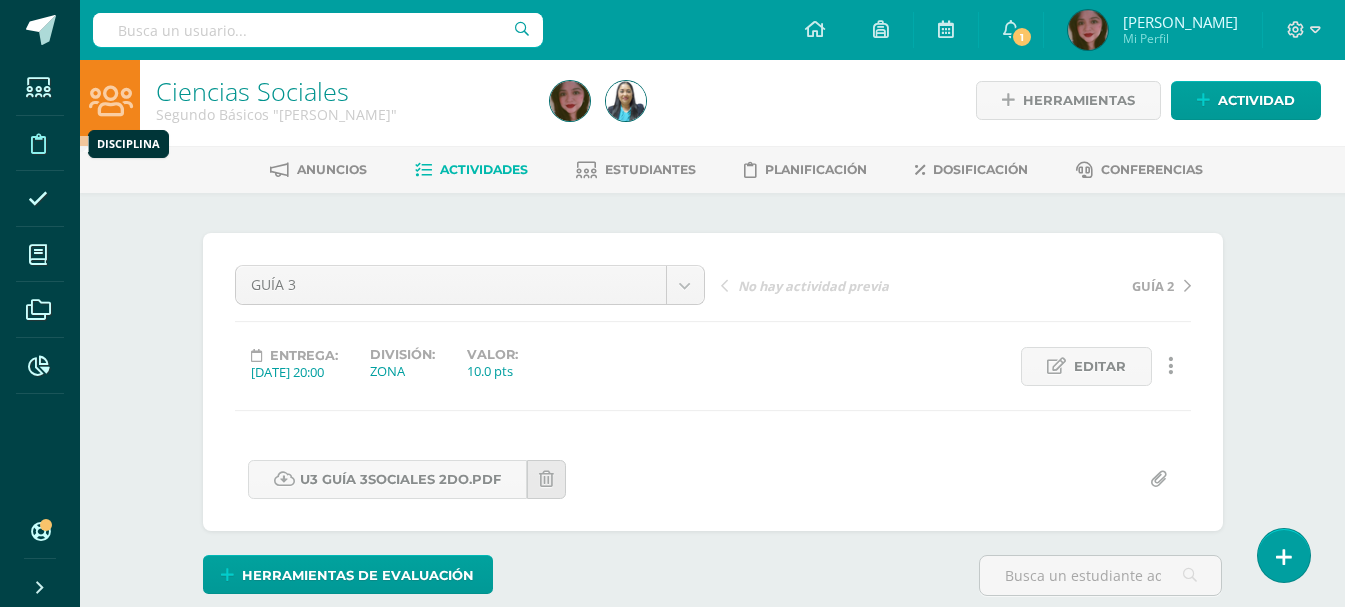 click at bounding box center [38, 144] 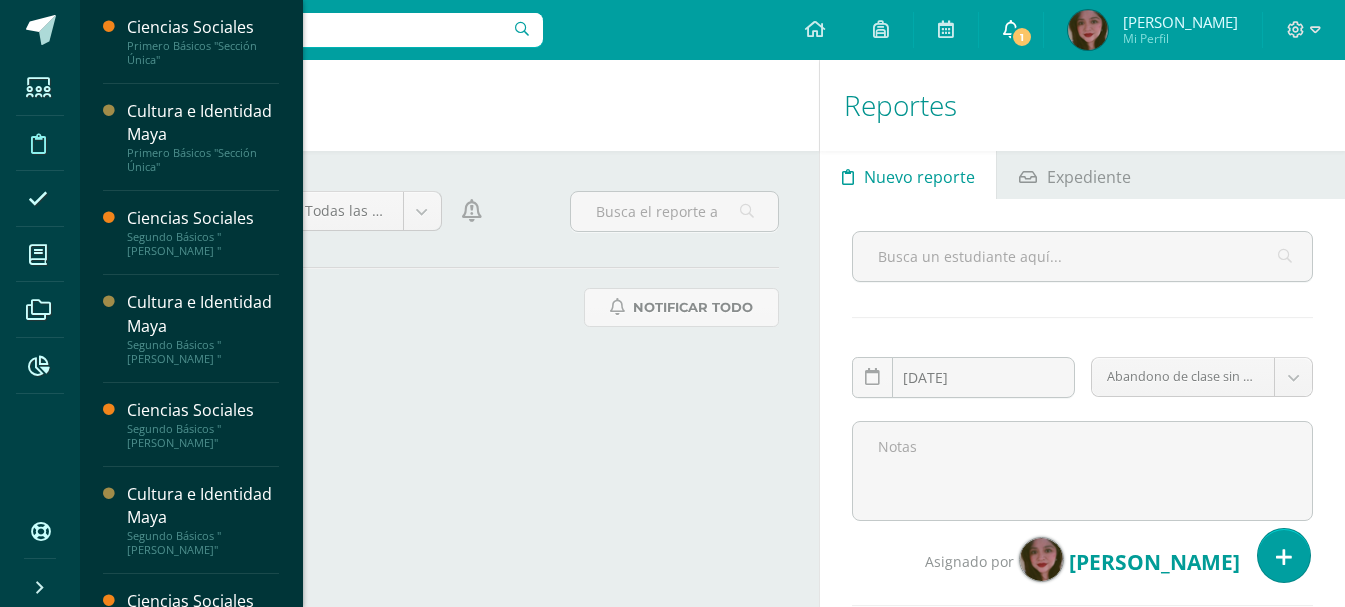 scroll, scrollTop: 0, scrollLeft: 0, axis: both 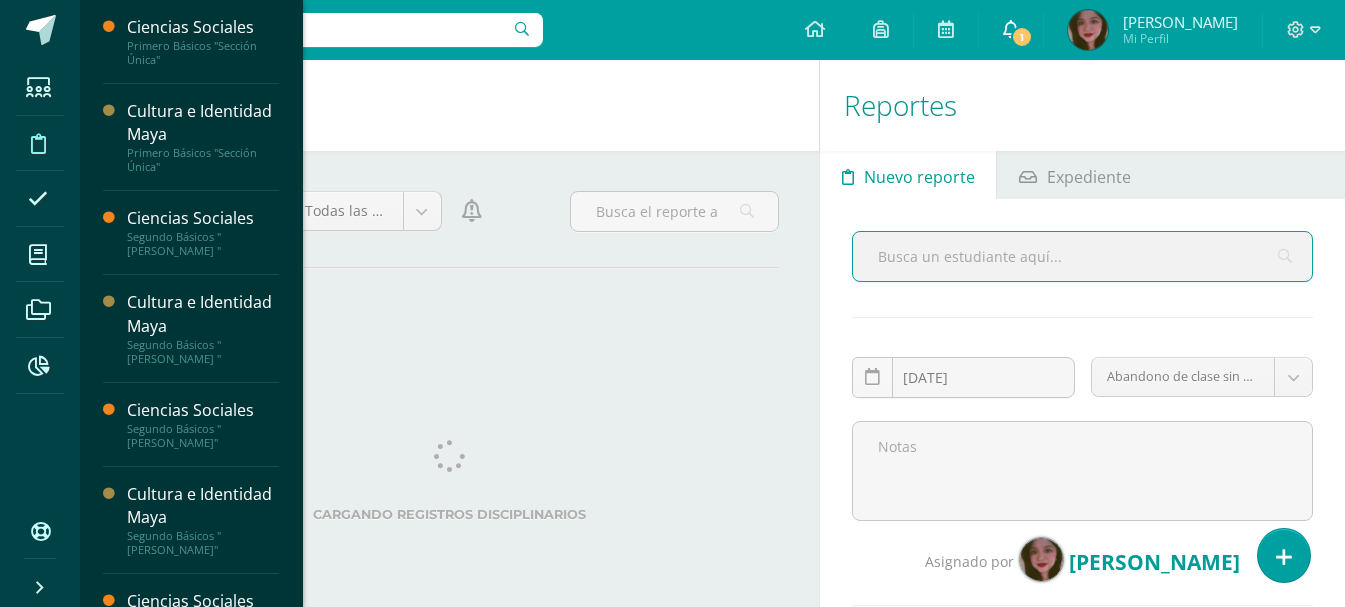 click on "1" at bounding box center [1022, 37] 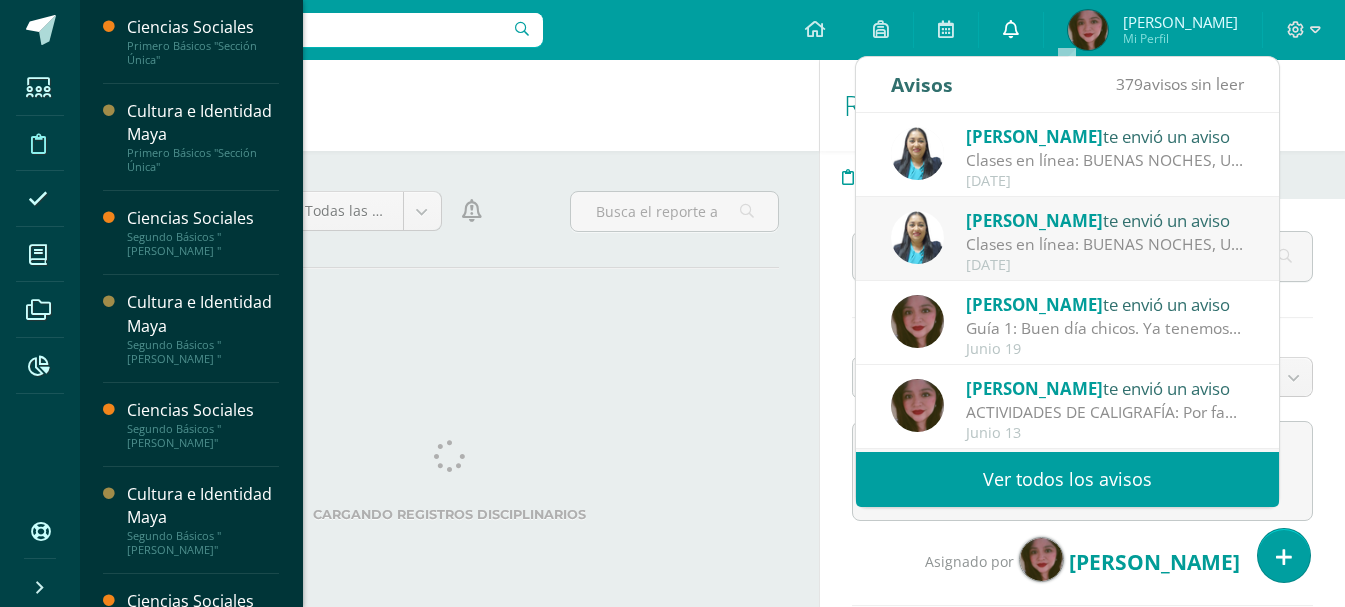 scroll, scrollTop: 0, scrollLeft: 0, axis: both 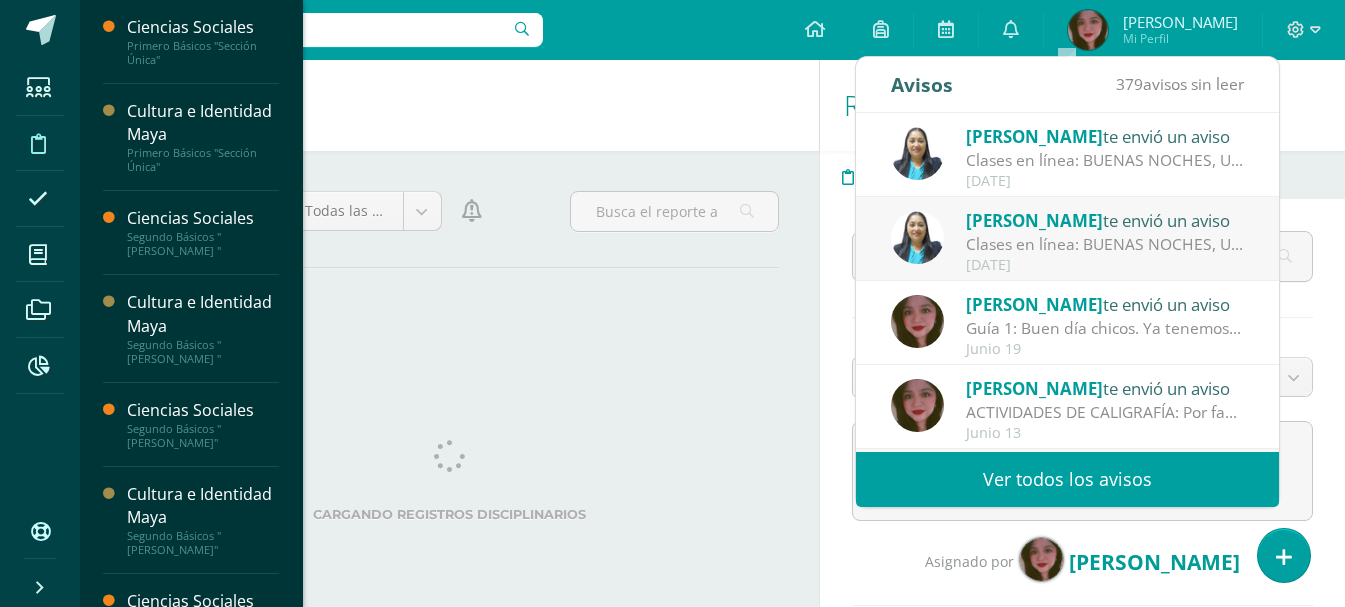 click on "Cargando registros disciplinarios No hay reportes No se encontró ningún reporte disciplinario para esta categoría. No hay más resultados" at bounding box center (449, 318) 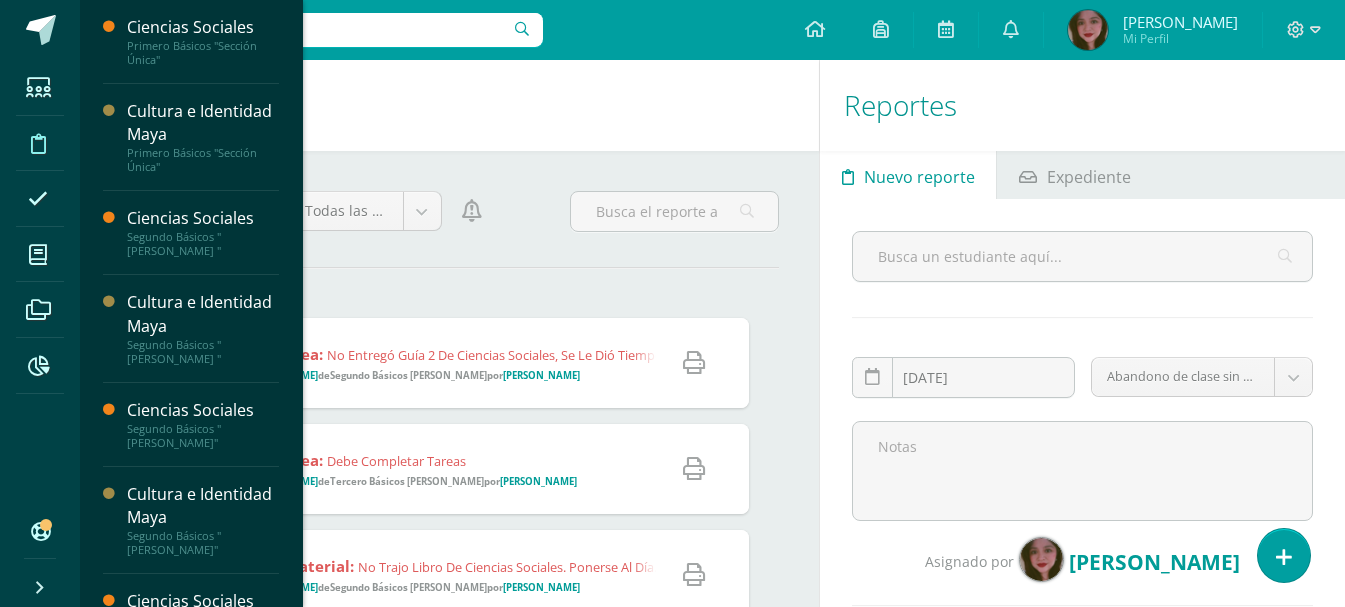click on "Ayer y hoy                             Mes Semana Ayer y hoy Ciclo     Todas las categorías                             Todas las categorías Falta relacionada con maestros Falta relacionada con maestros A Notificar Todo
¡Estás a punto de
notificar todo  el listado de faltas
disciplinarias!
Esta acción notificara a los tutores todas las faltas
en este listado que no han sido notificadas.
Cancelar Continuar
No entregó tarea:
No  entregó guía 2 de ciencias sociales, se le dió tiempo de entrega hasta el día de hoy.
Asignado a
Aarón Vásquez
de
Segundo Básicos Newton
por
Irma Rosales
Imprimir Falta
1" at bounding box center (449, 834) 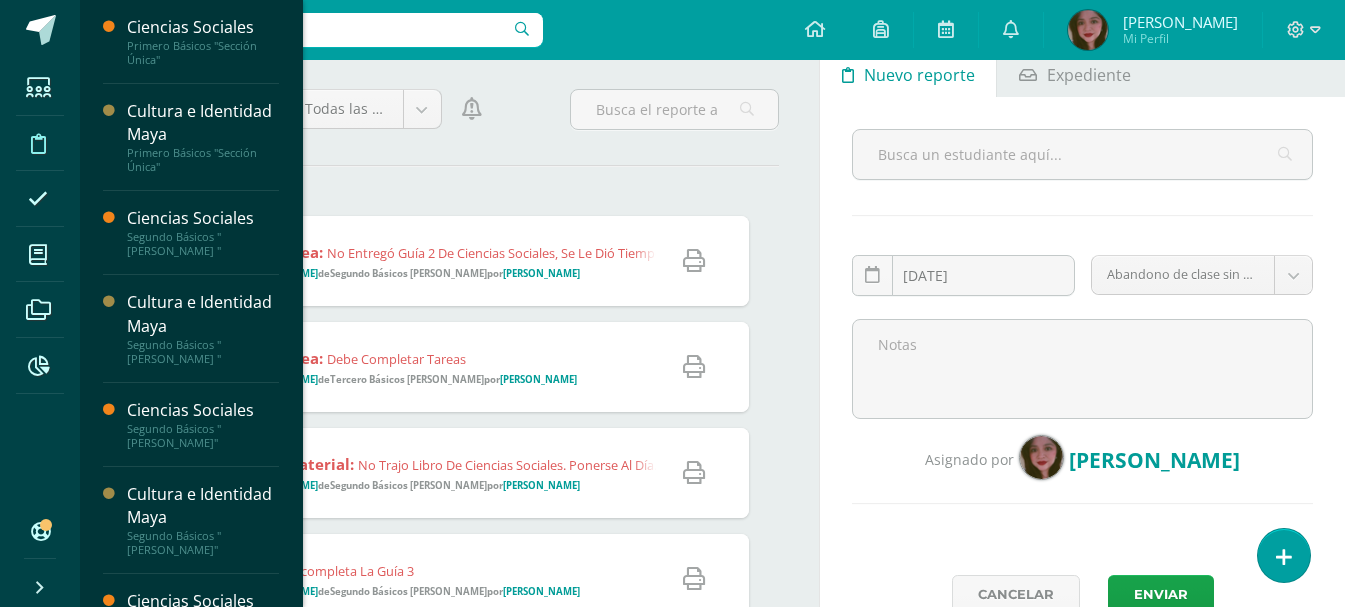 scroll, scrollTop: 200, scrollLeft: 0, axis: vertical 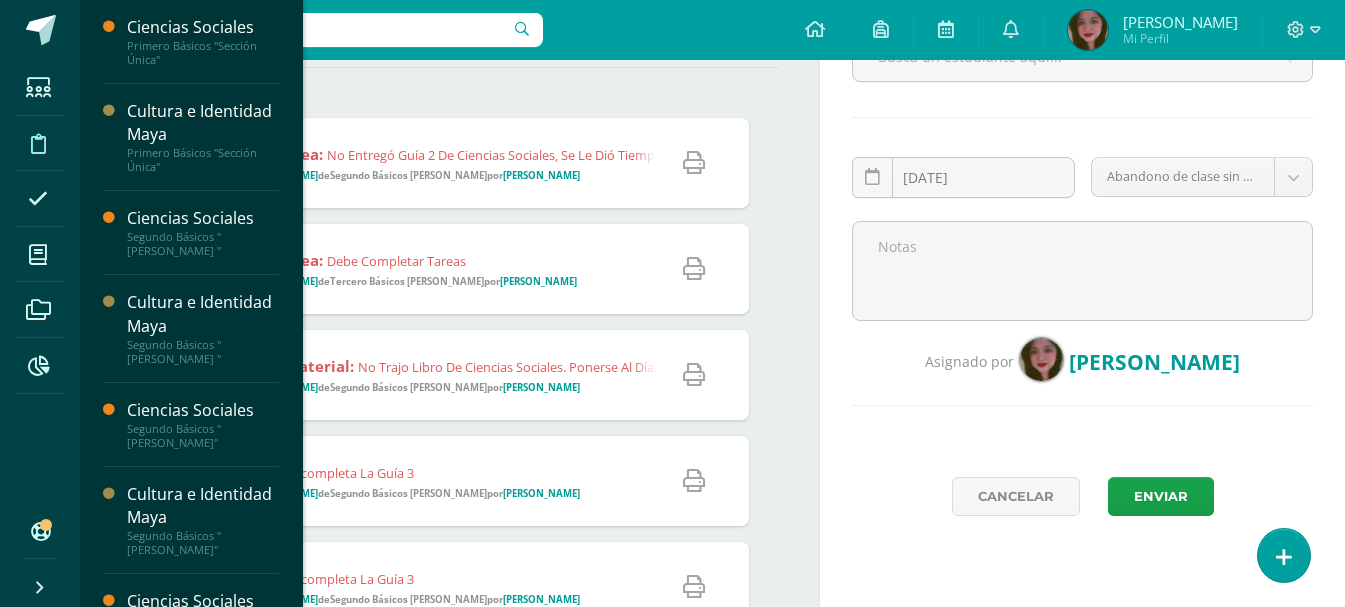 click at bounding box center (38, 144) 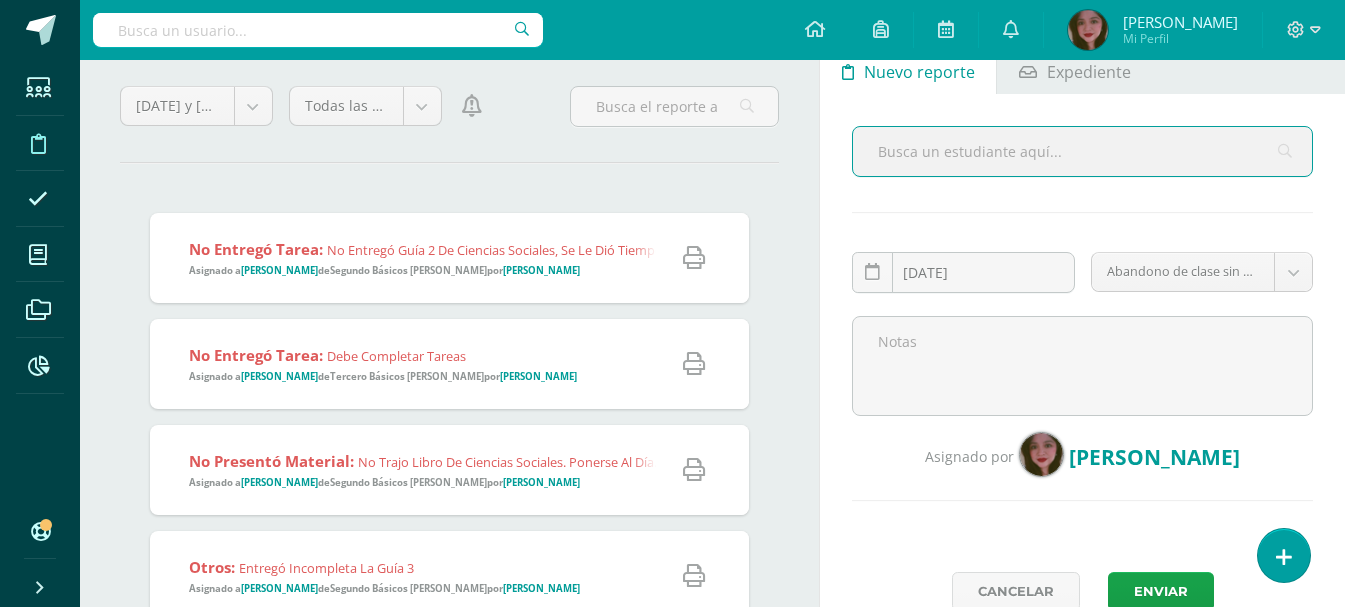 scroll, scrollTop: 0, scrollLeft: 0, axis: both 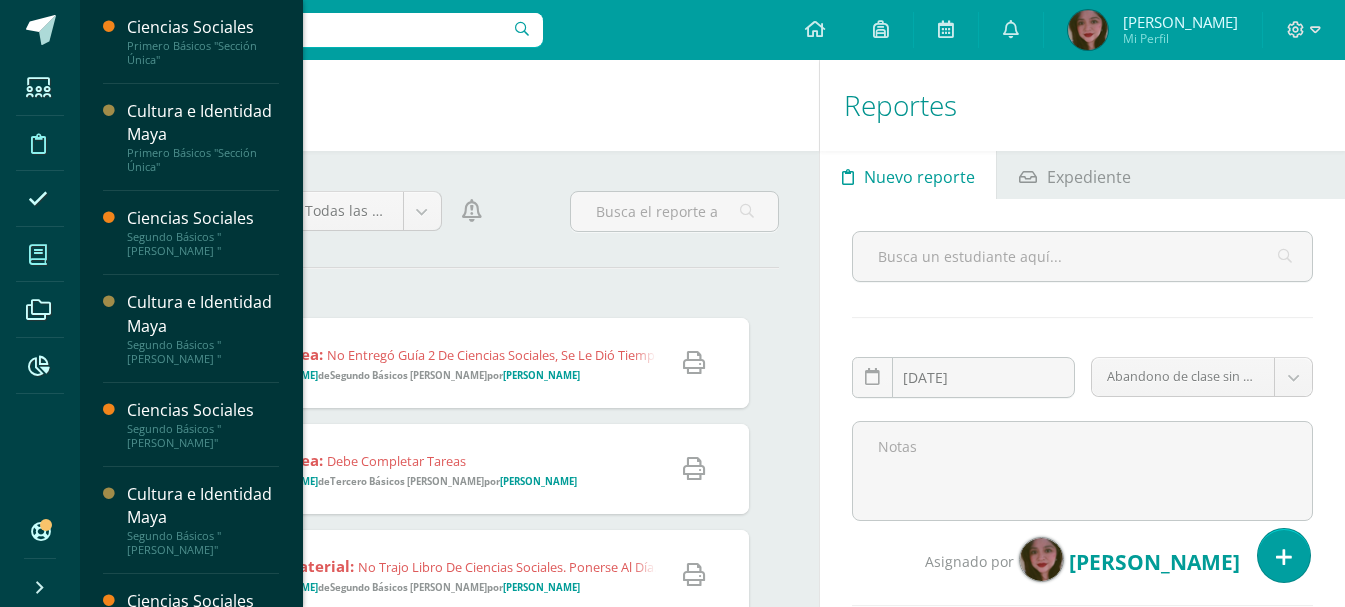 click at bounding box center (38, 255) 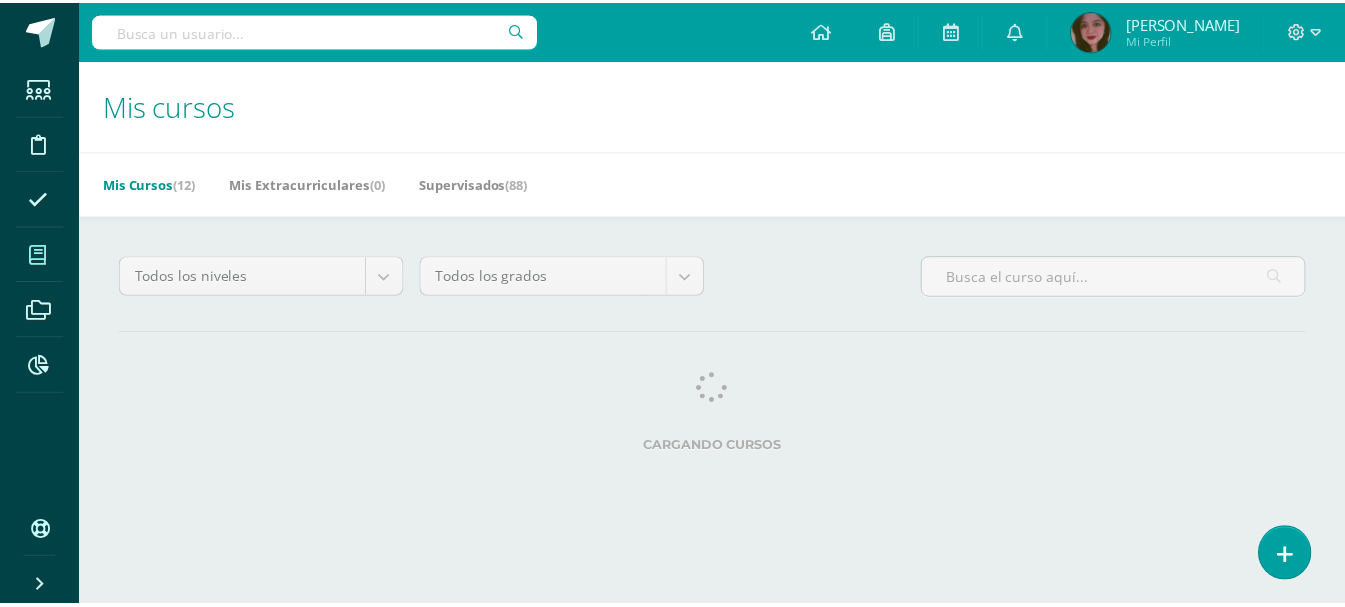 scroll, scrollTop: 0, scrollLeft: 0, axis: both 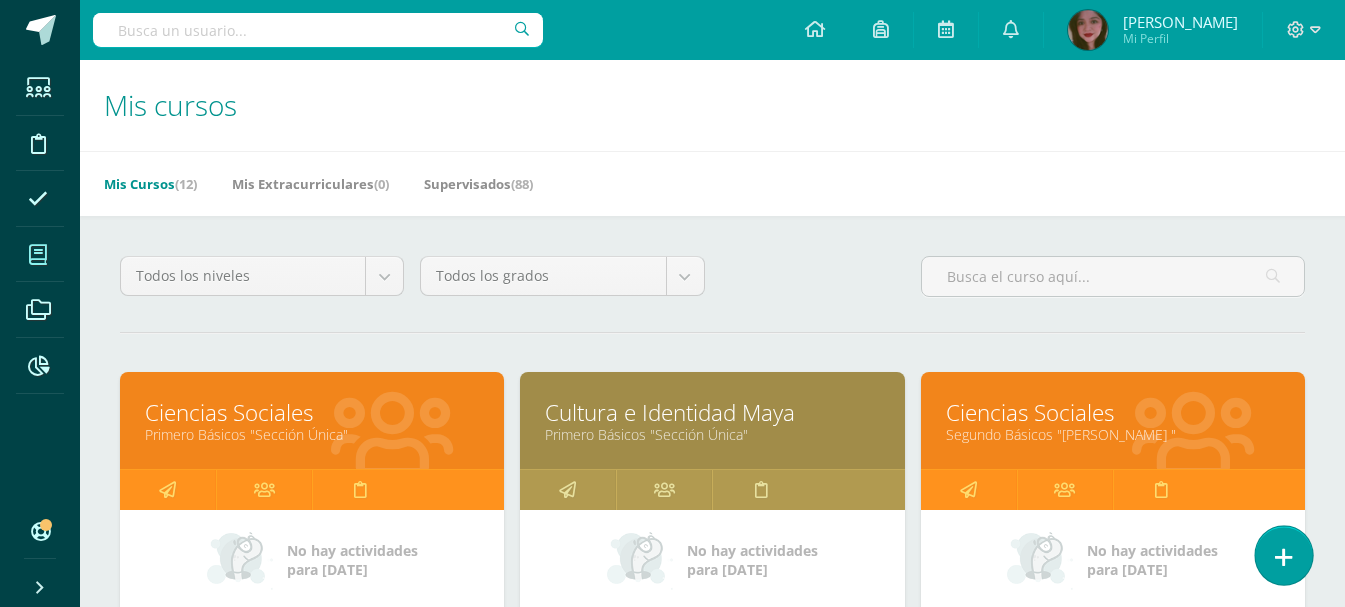 click at bounding box center [1283, 555] 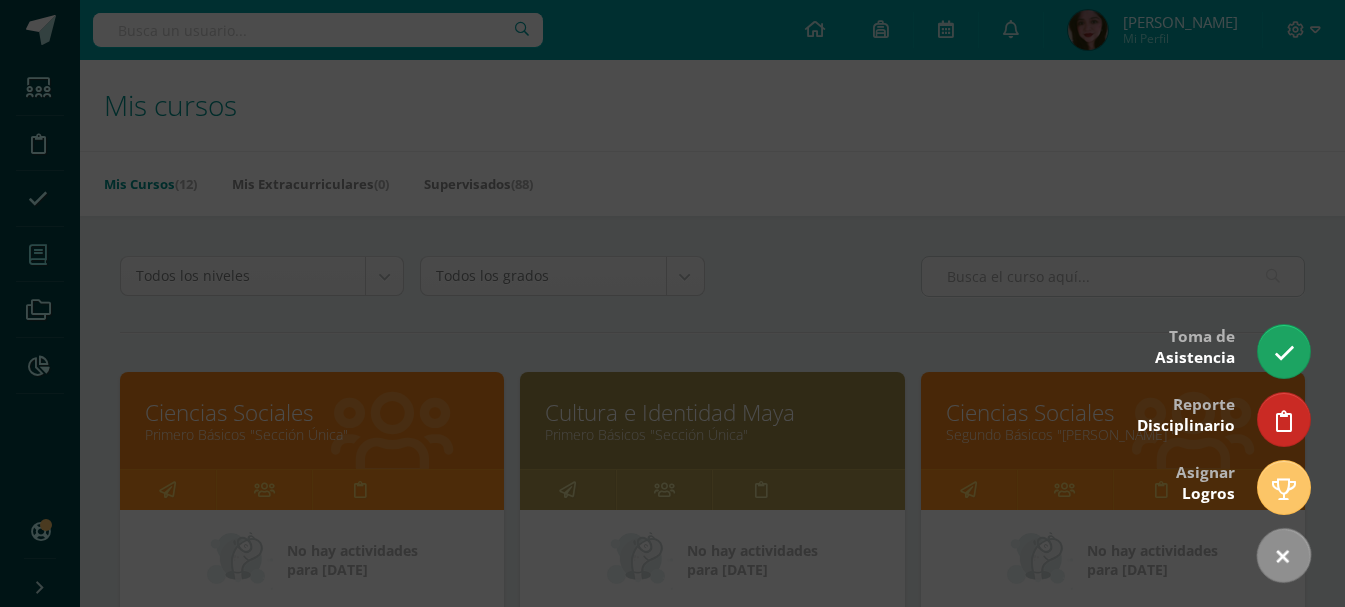 click at bounding box center (672, 303) 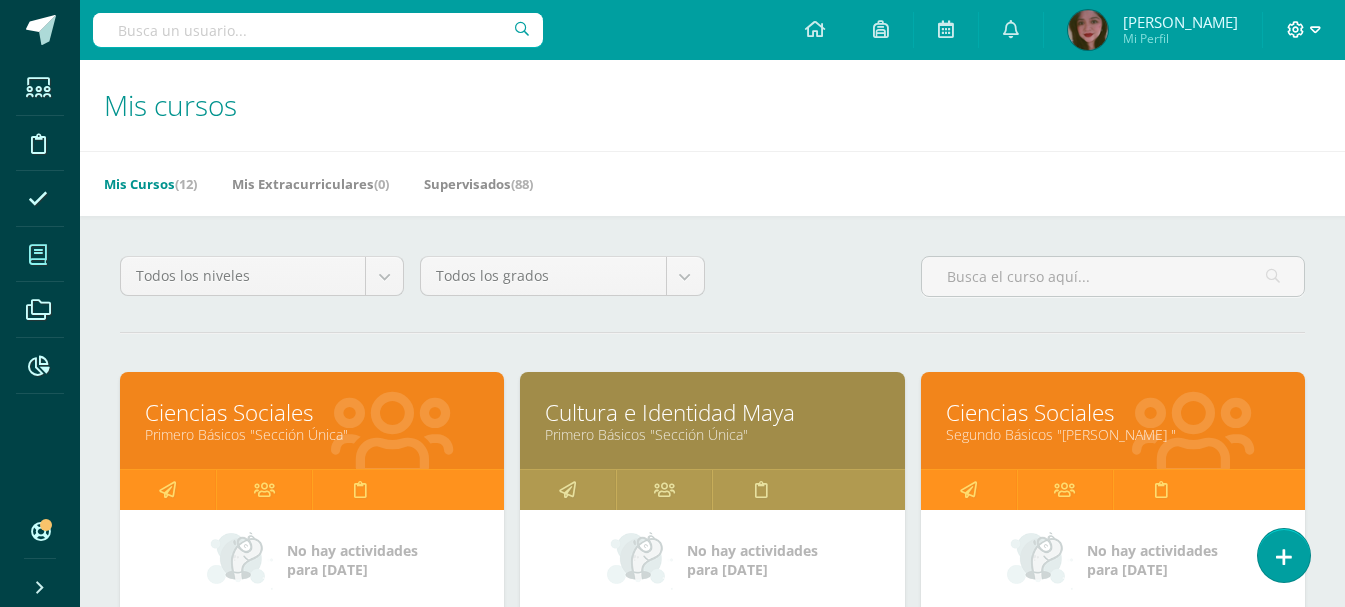 click 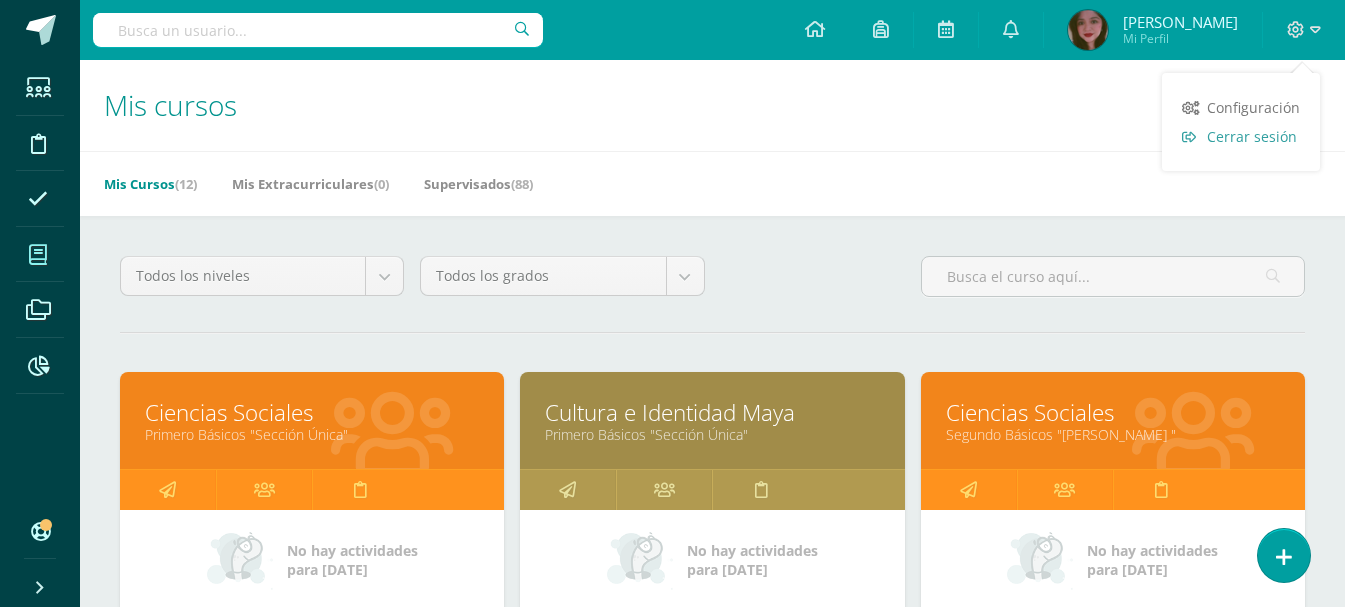 click on "Cerrar sesión" at bounding box center [1252, 136] 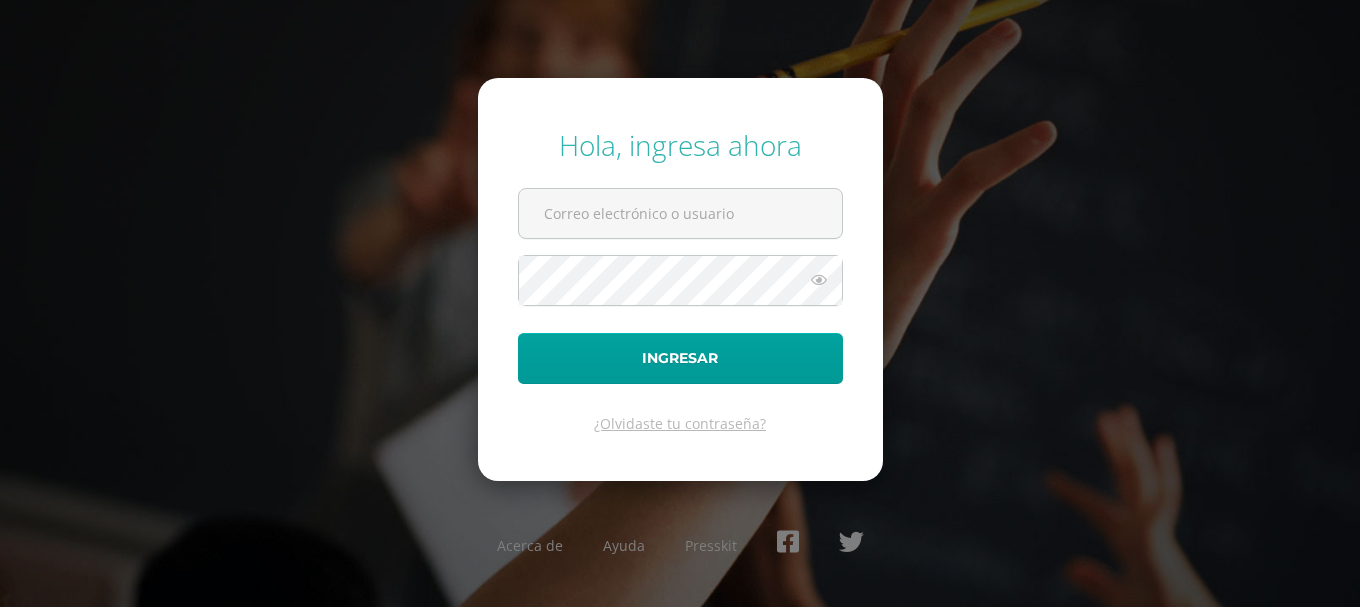 scroll, scrollTop: 0, scrollLeft: 0, axis: both 